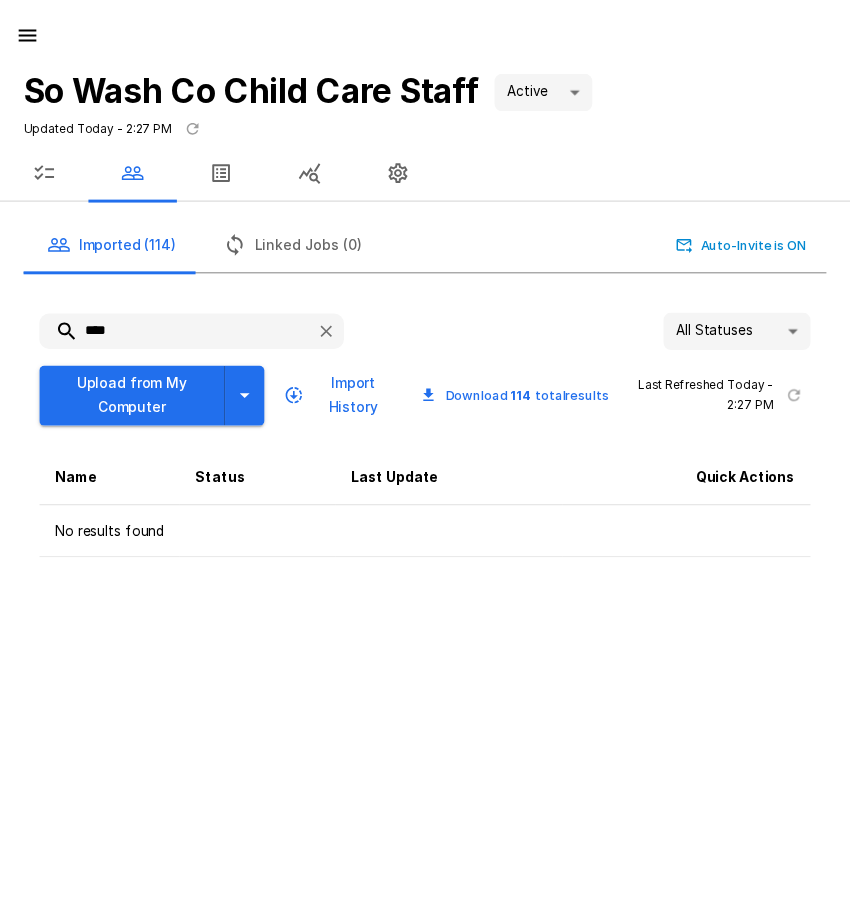 scroll, scrollTop: 0, scrollLeft: 0, axis: both 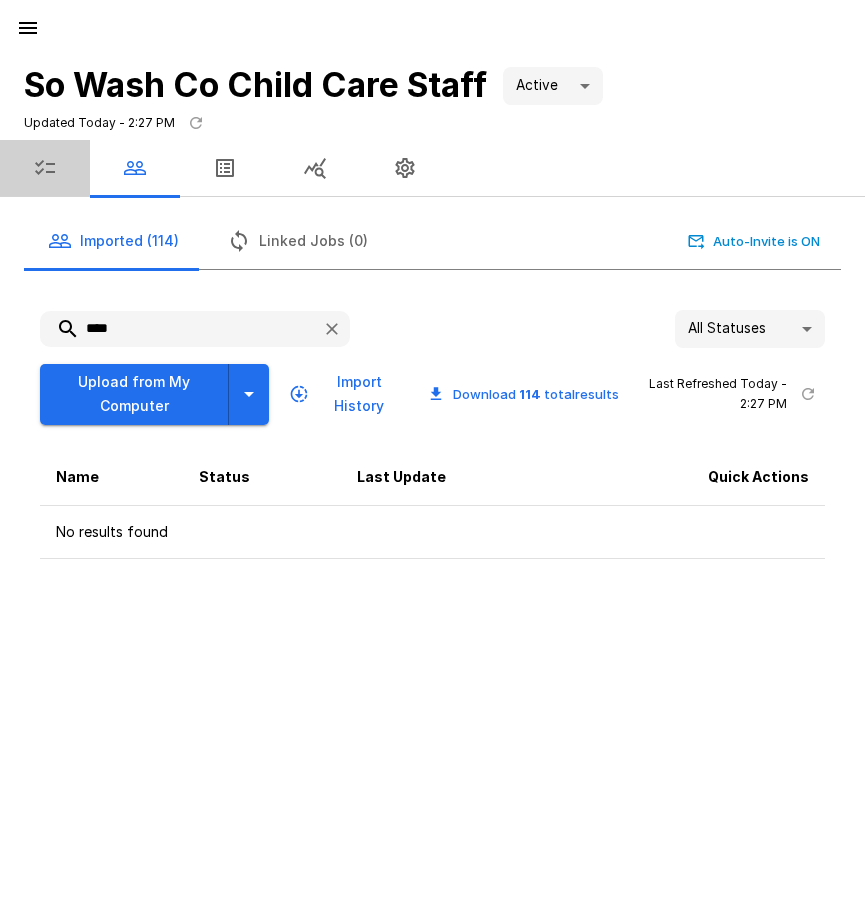 click 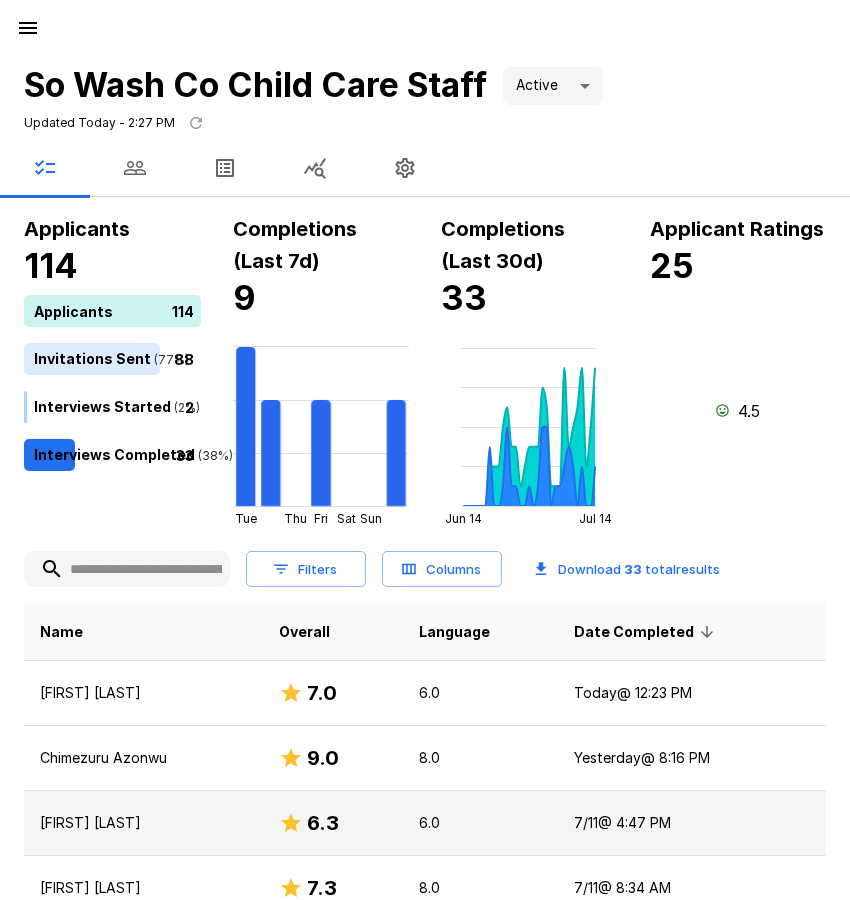 click on "[FIRST] [LAST]" at bounding box center (143, 823) 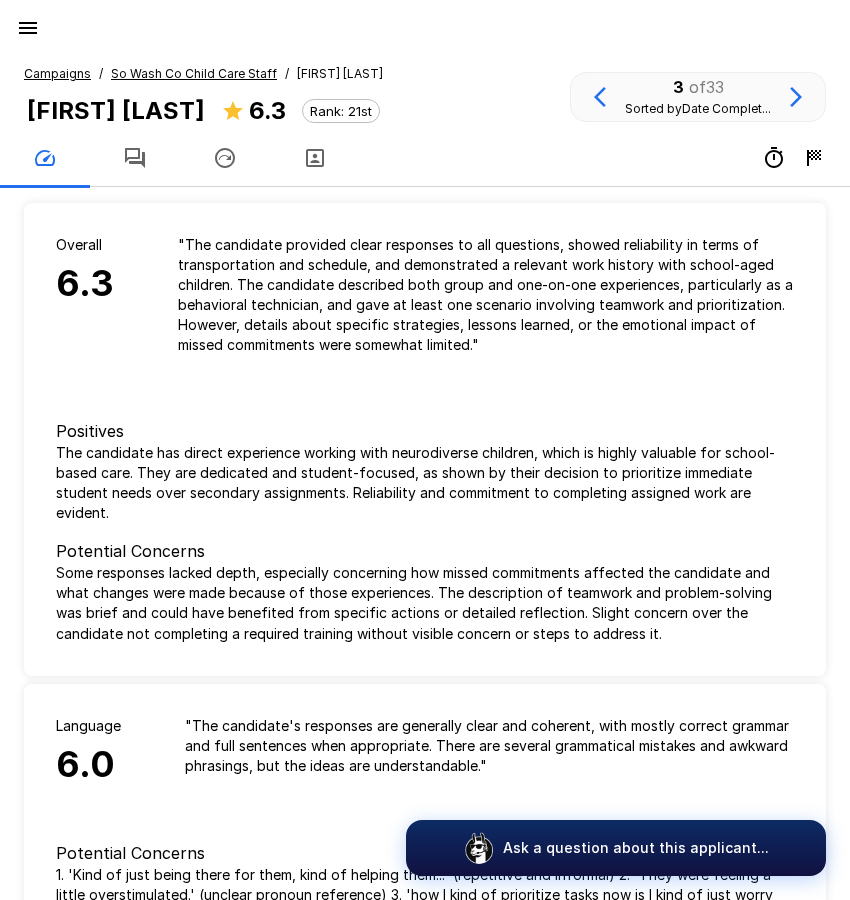 click 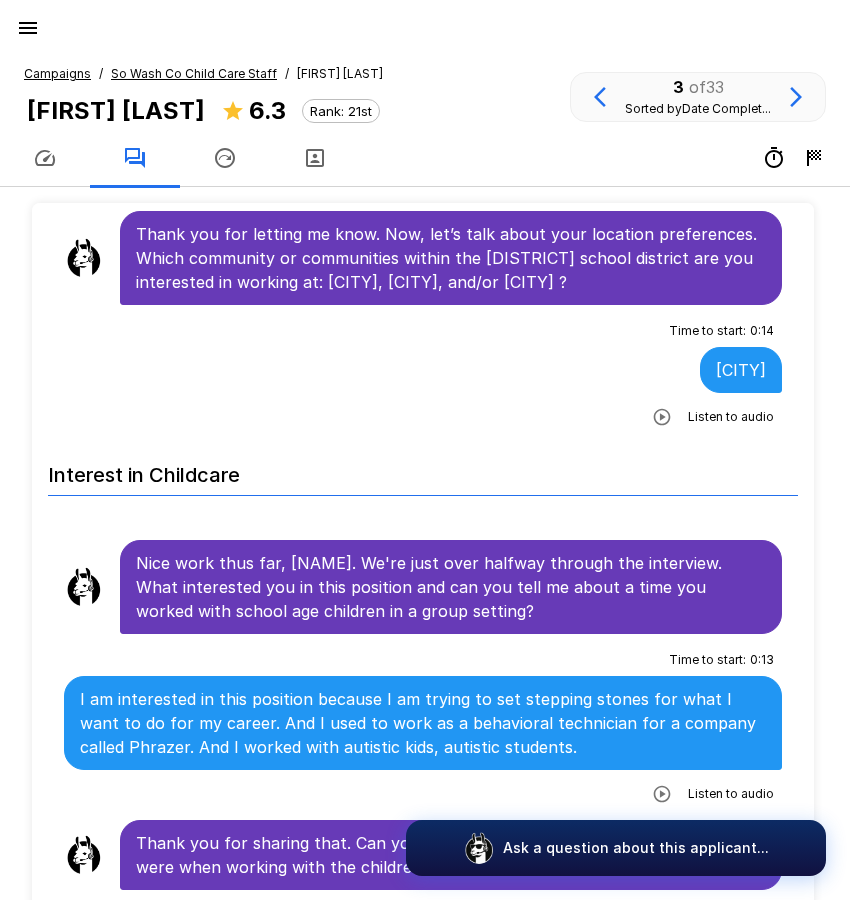 scroll, scrollTop: 1800, scrollLeft: 0, axis: vertical 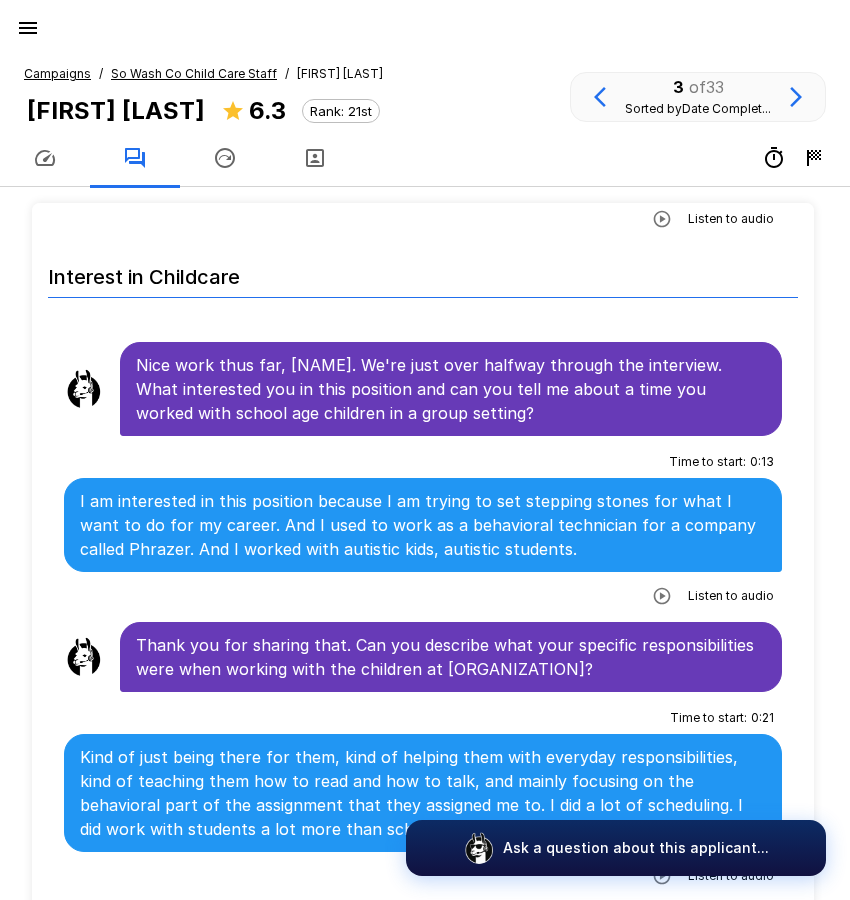 click 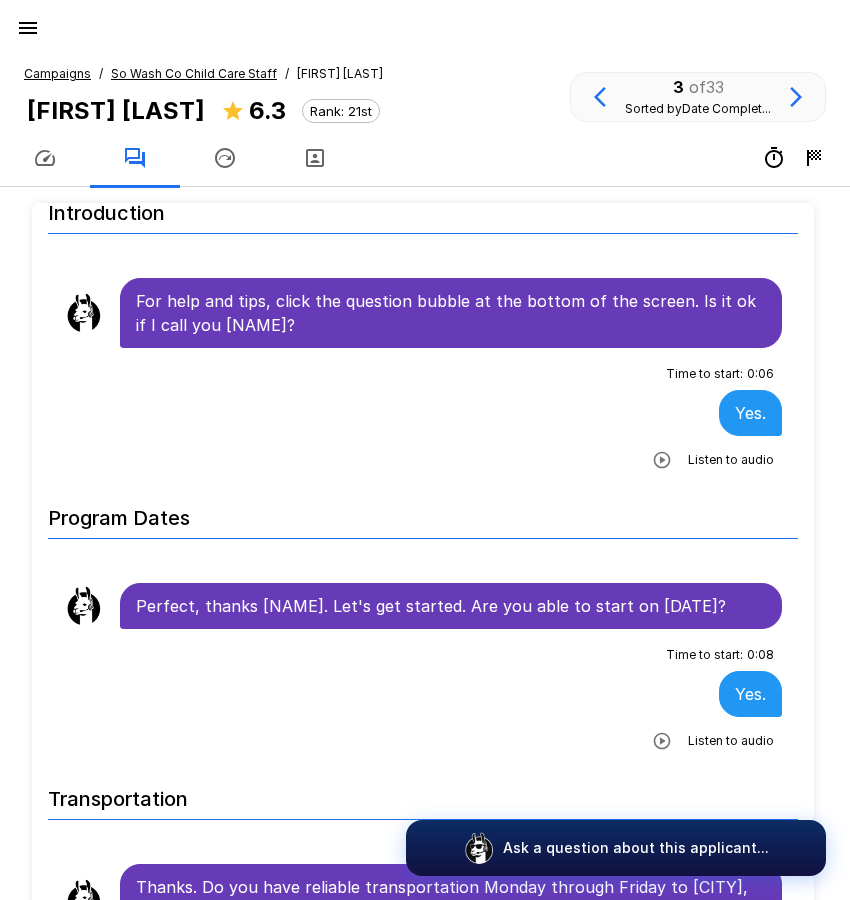 scroll, scrollTop: 0, scrollLeft: 0, axis: both 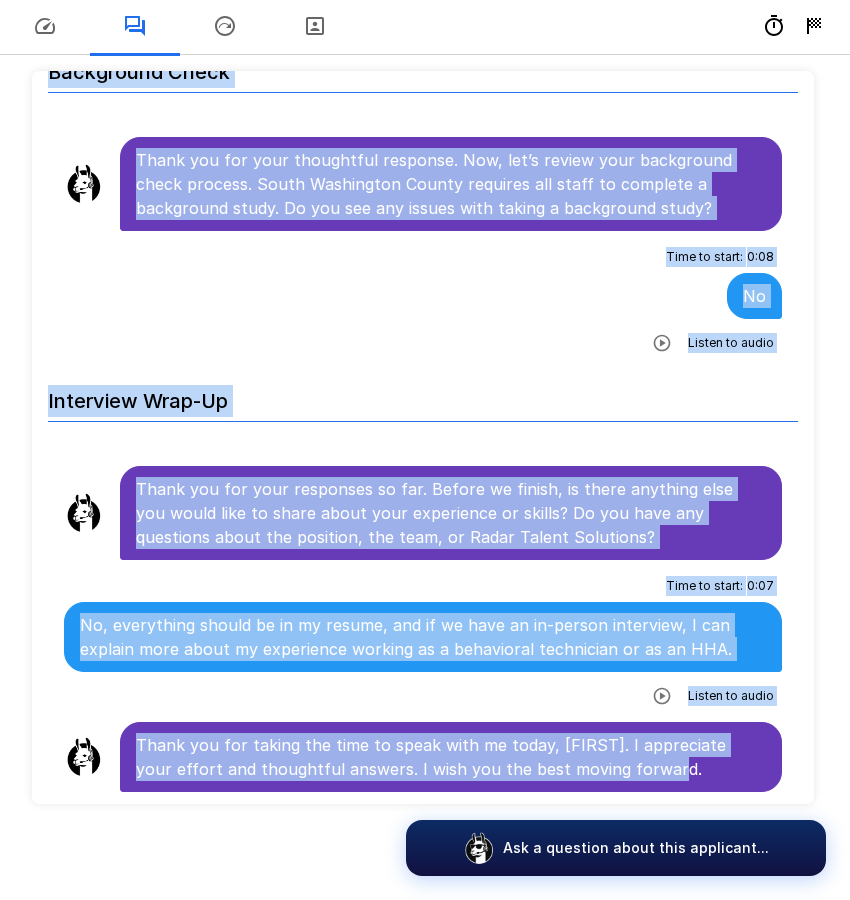 drag, startPoint x: 135, startPoint y: 333, endPoint x: 682, endPoint y: 791, distance: 713.42346 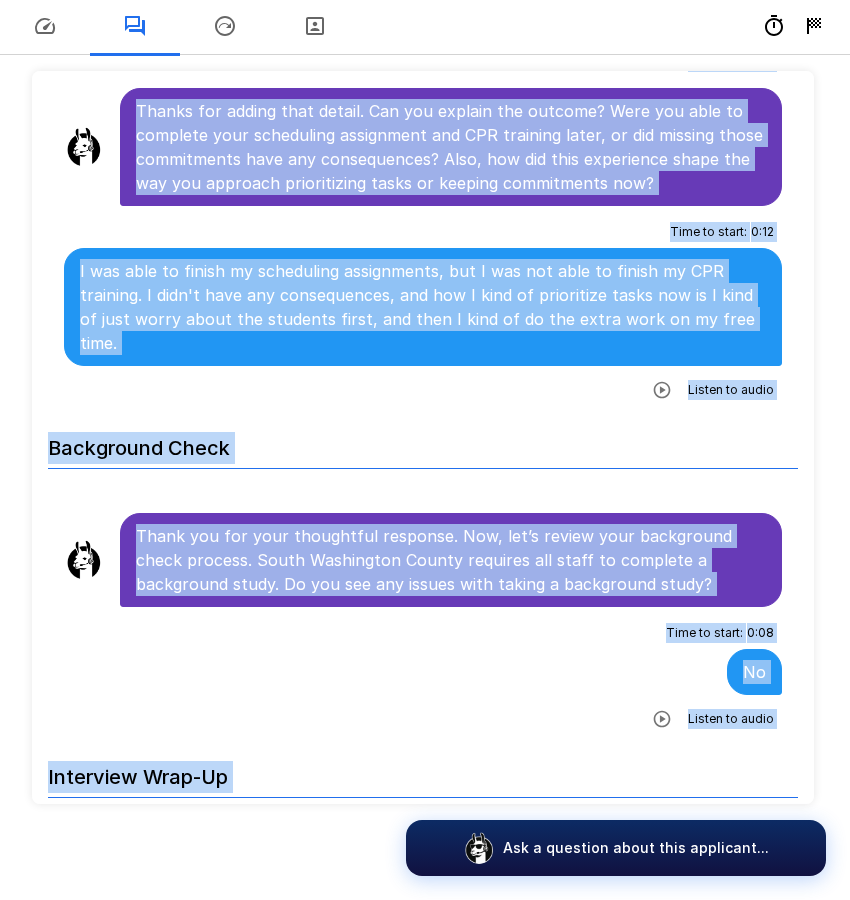 click on "I was able to finish my scheduling assignments, but I was not able to finish my CPR training. I didn't have any consequences, and how I kind of prioritize tasks now is I kind of just worry about the students first, and then I kind of do the extra work on my free time." at bounding box center (423, 307) 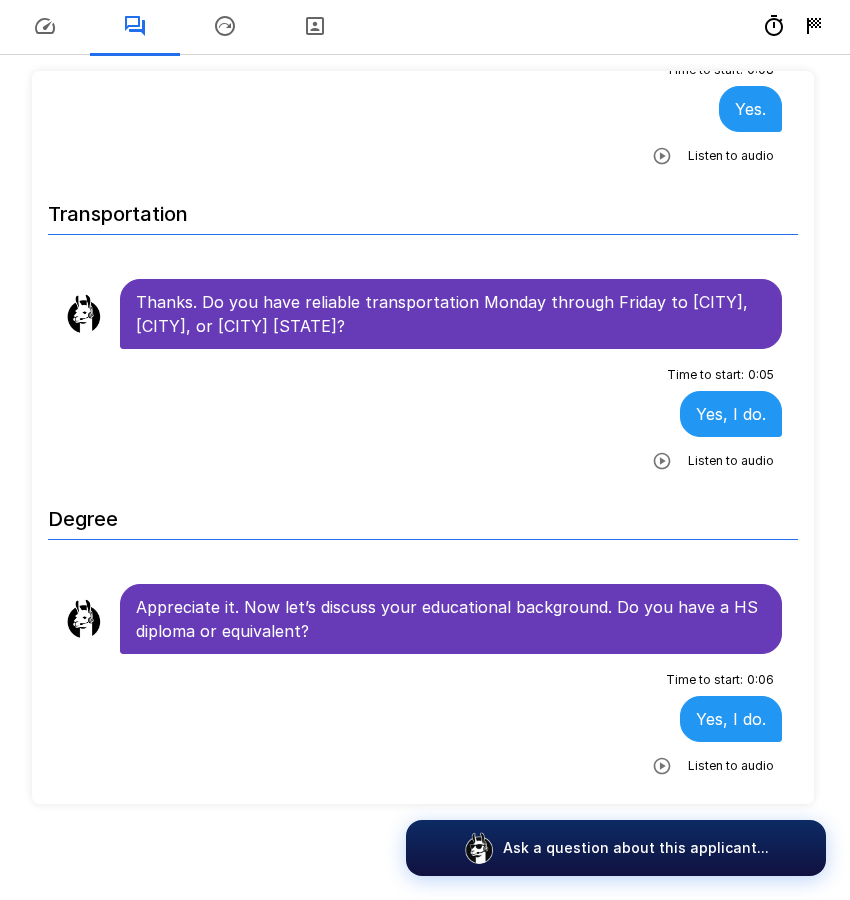 scroll, scrollTop: 0, scrollLeft: 0, axis: both 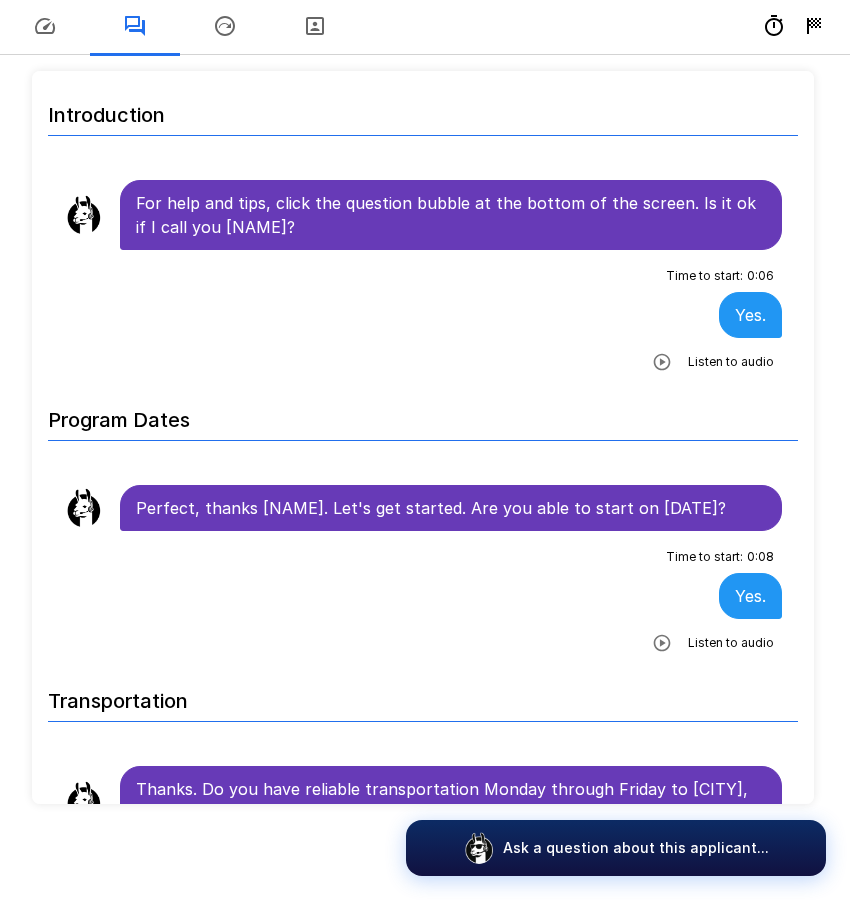 click 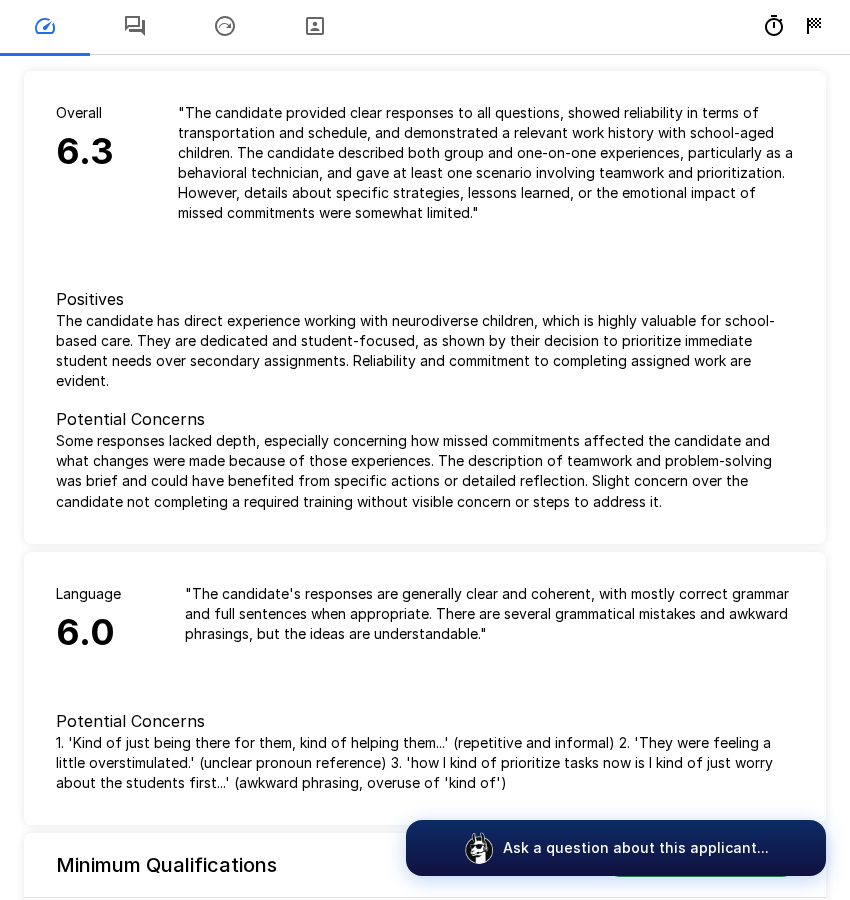 scroll, scrollTop: 0, scrollLeft: 0, axis: both 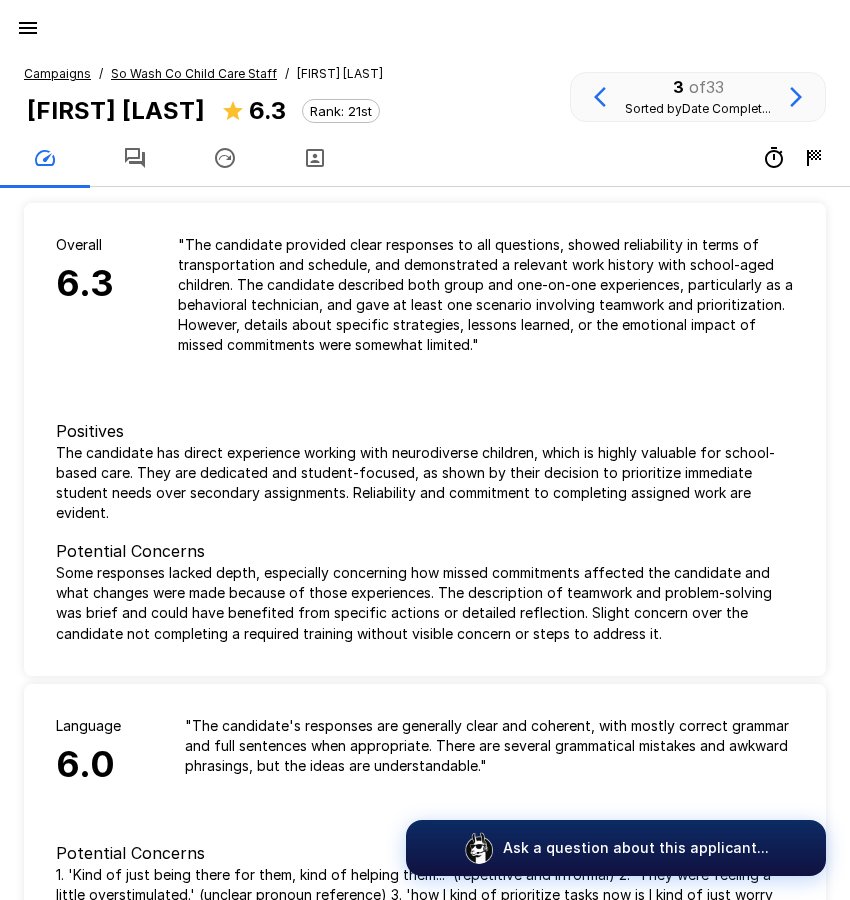 click on "So Wash Co Child Care Staff" at bounding box center [194, 73] 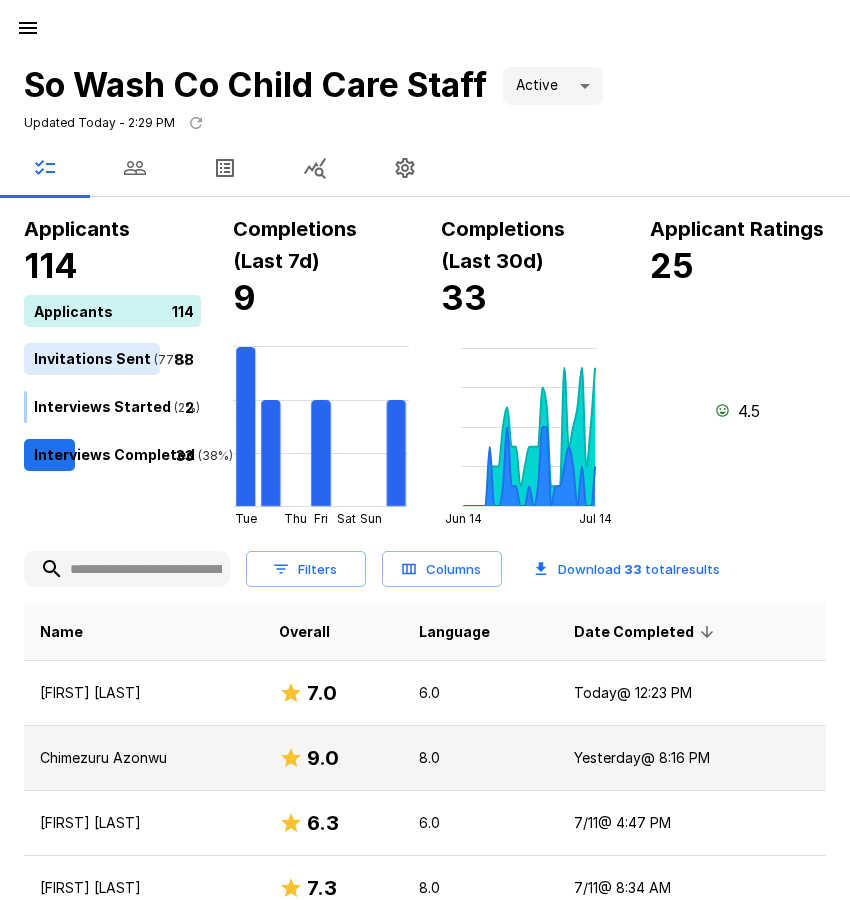 click on "Yesterday @ [TIME]" at bounding box center (692, 758) 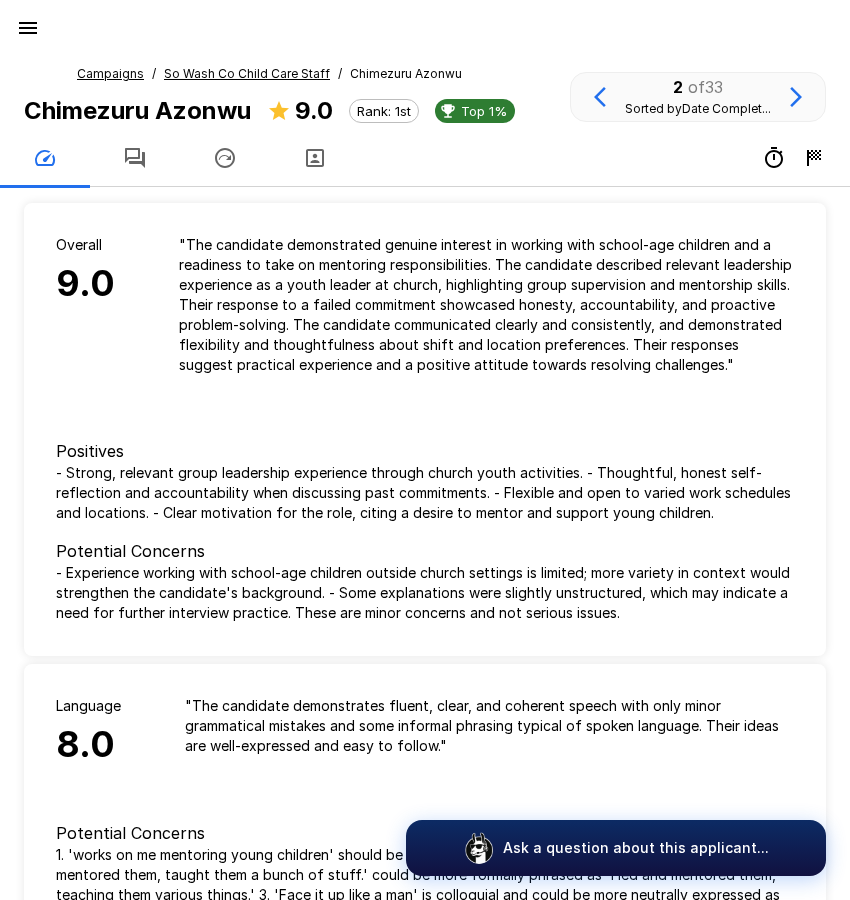 click 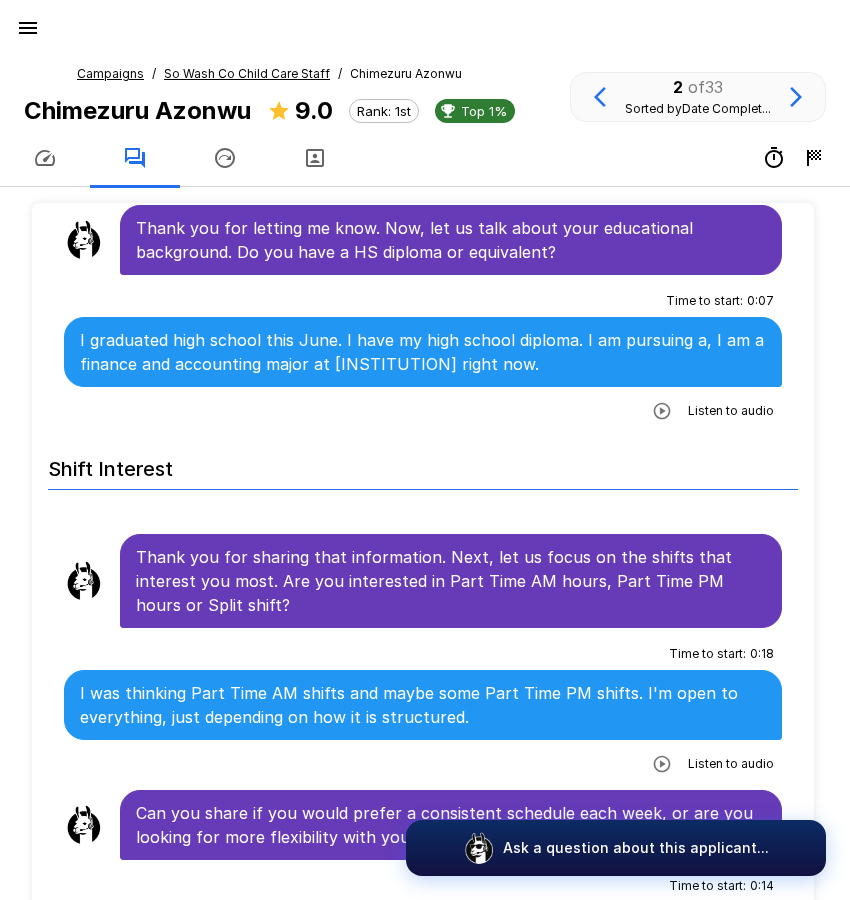 scroll, scrollTop: 1000, scrollLeft: 0, axis: vertical 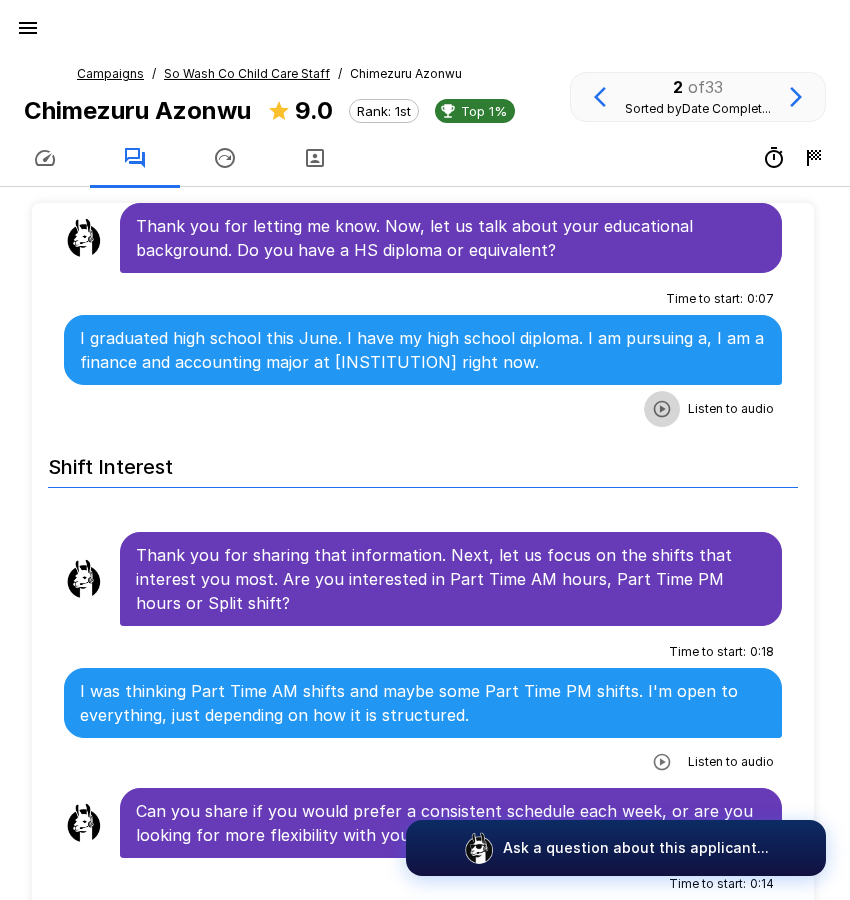 click 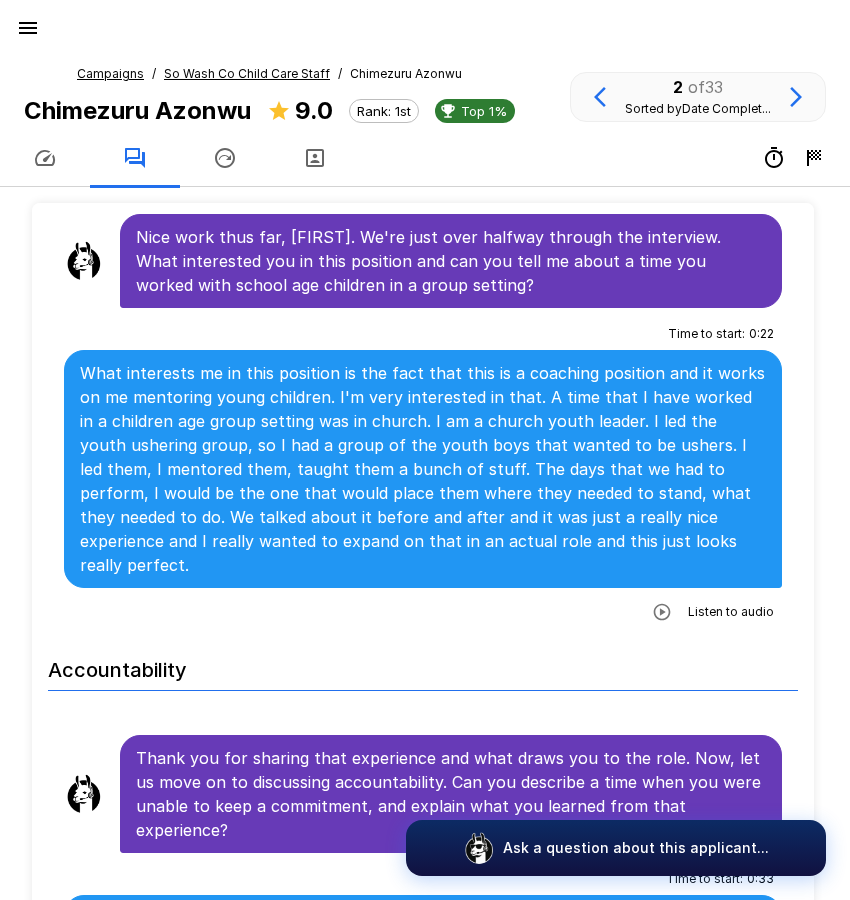 scroll, scrollTop: 2300, scrollLeft: 0, axis: vertical 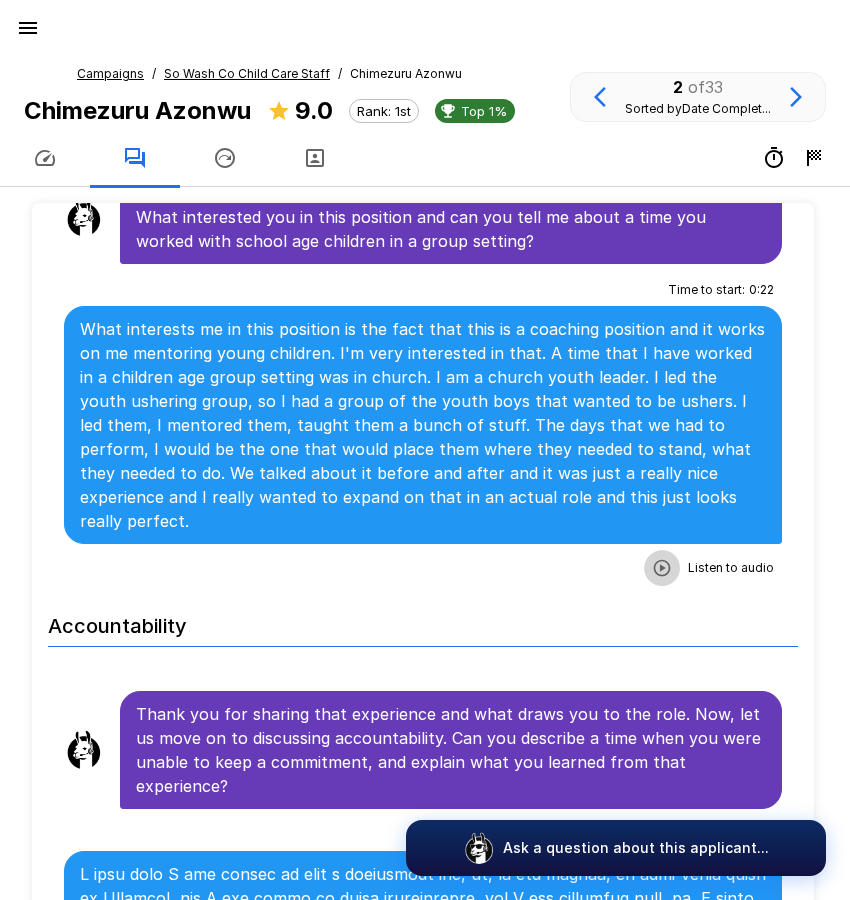 click 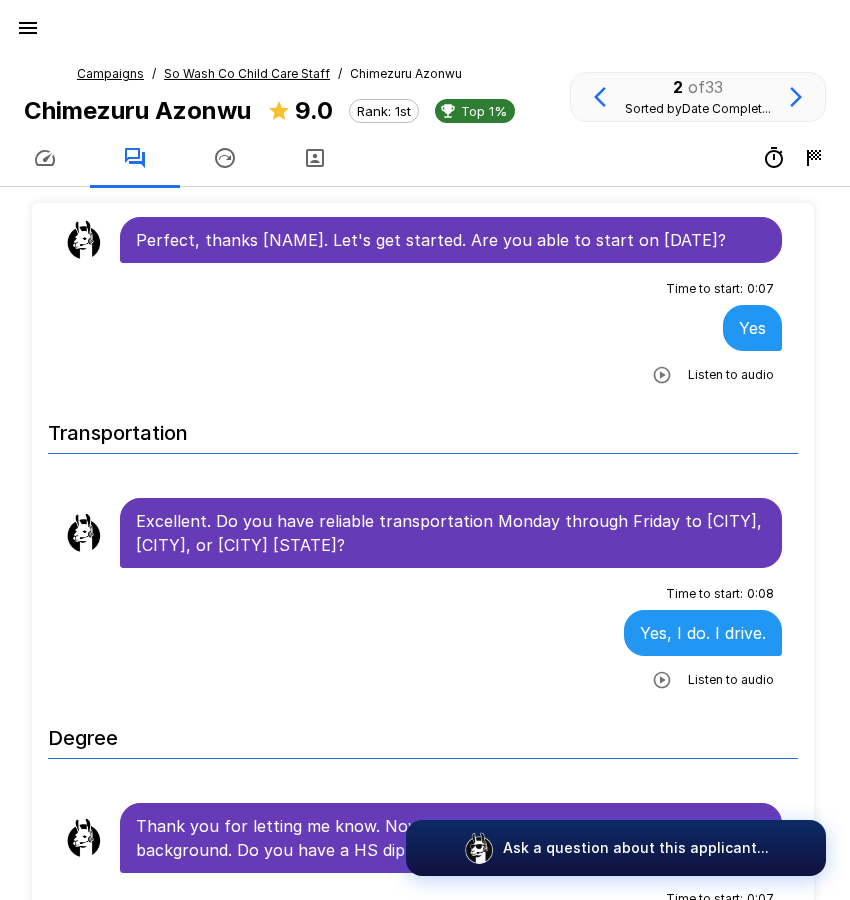 scroll, scrollTop: 0, scrollLeft: 0, axis: both 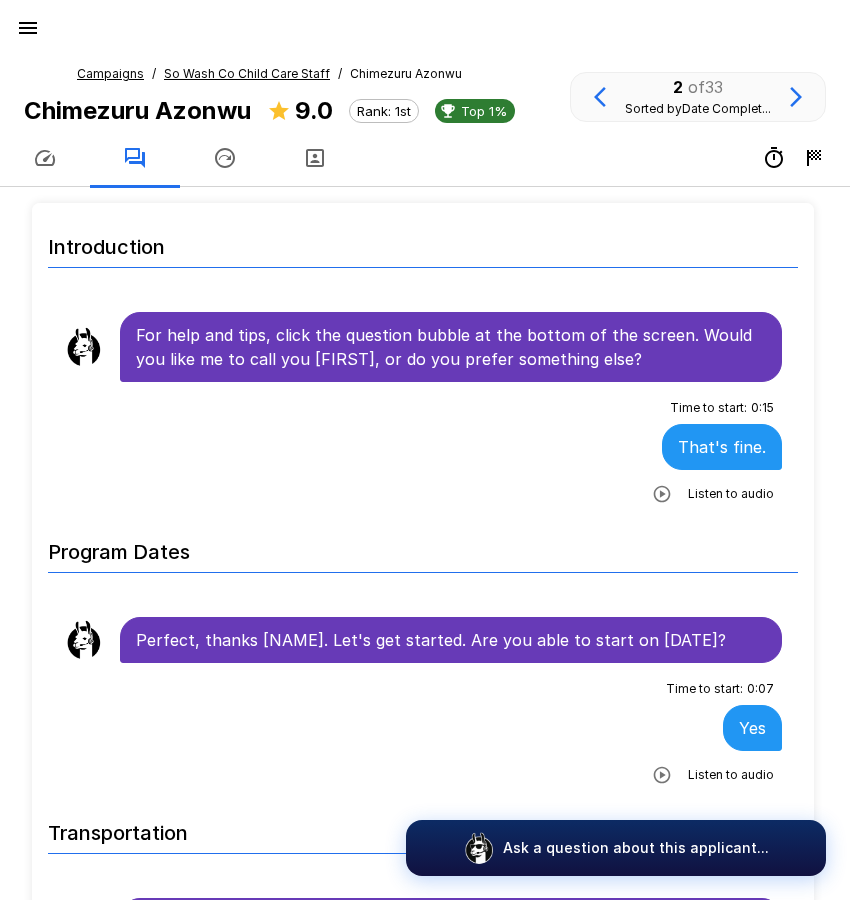 click on "For help and tips, click the question bubble at the bottom of the screen. Would you like me to call you [FIRST], or do you prefer something else?" at bounding box center [451, 347] 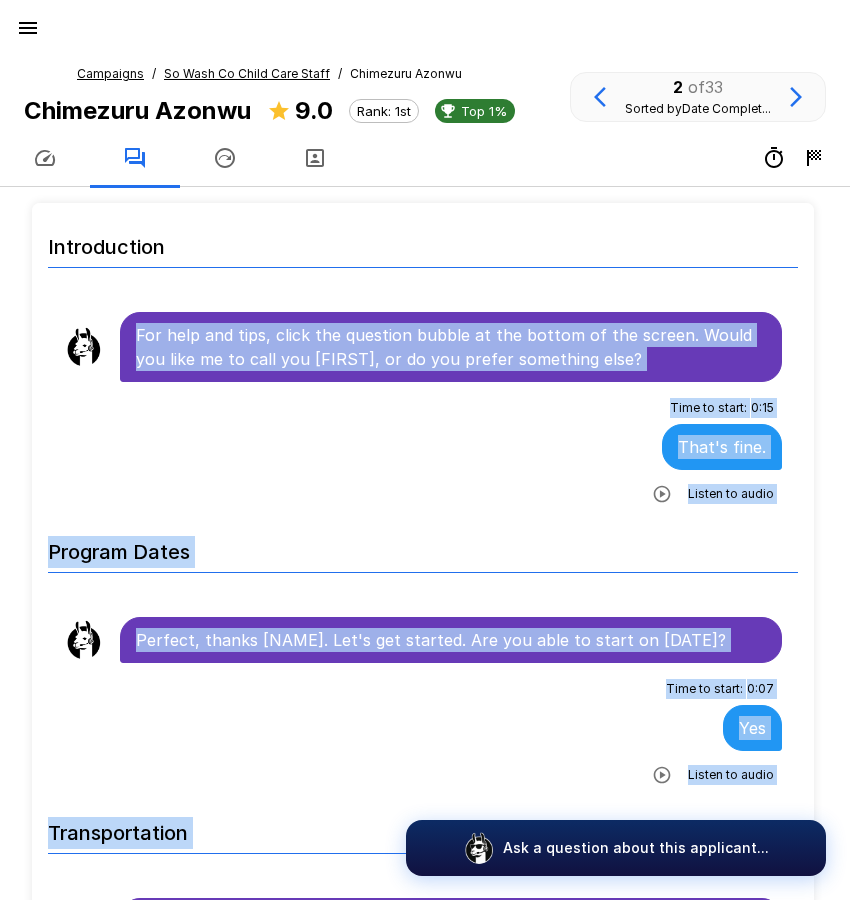 scroll, scrollTop: 36, scrollLeft: 0, axis: vertical 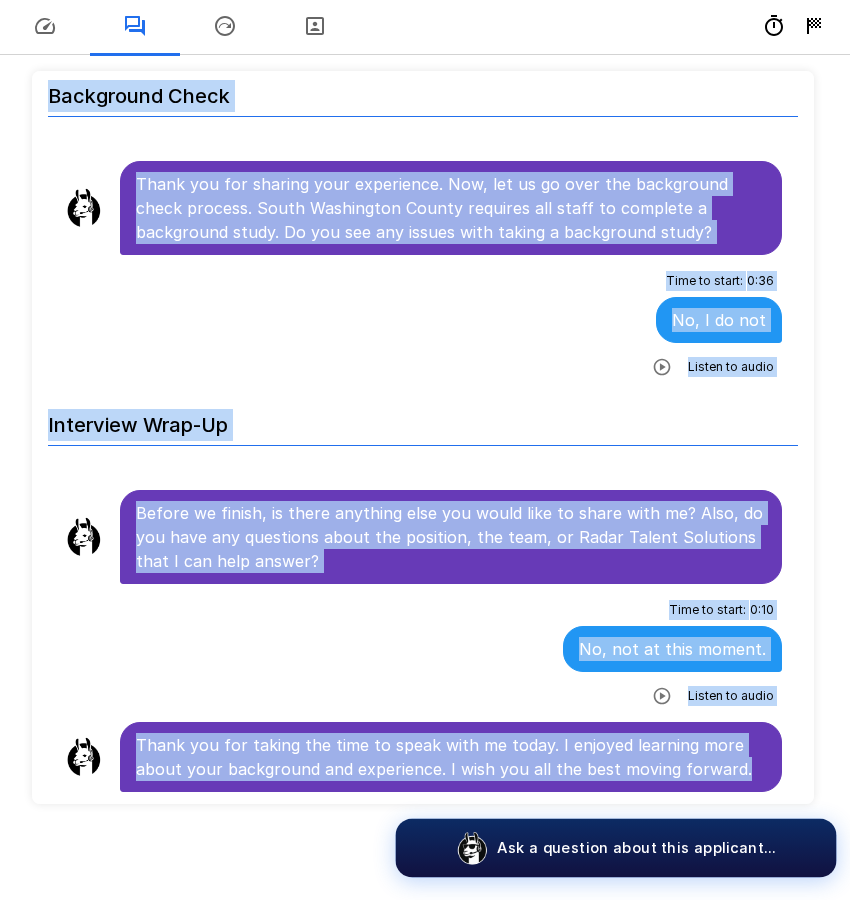 drag, startPoint x: 137, startPoint y: 333, endPoint x: 785, endPoint y: 831, distance: 817.2564 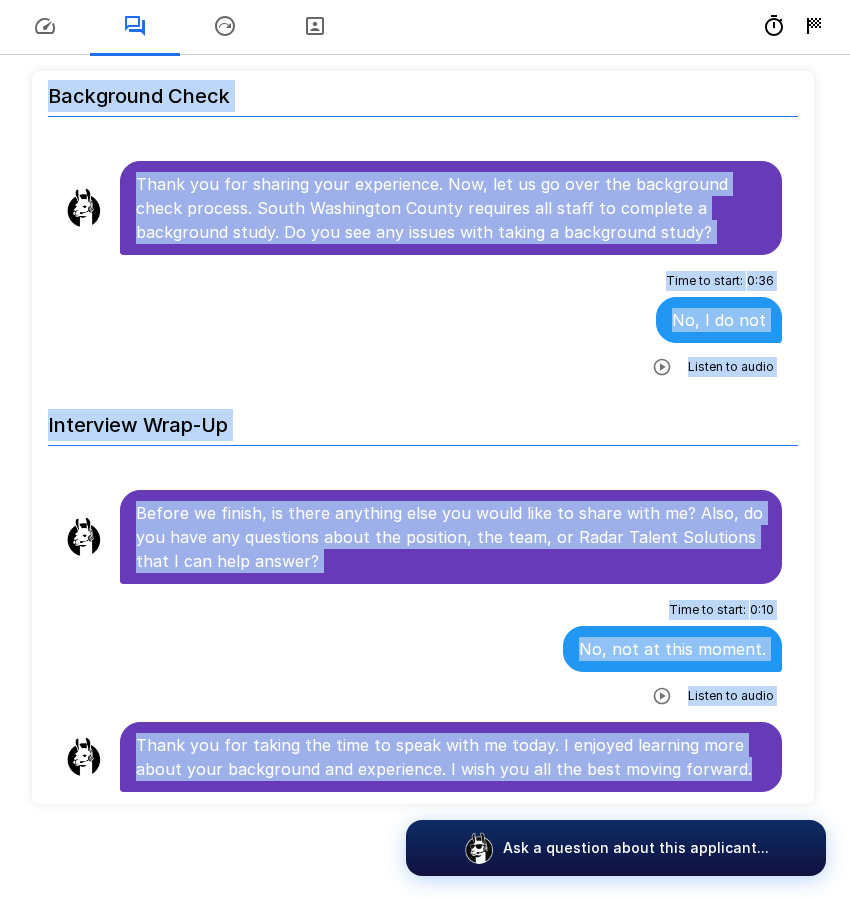 click on "Time to start : 0 : 10 No, not at this moment. Listen to audio" at bounding box center [423, 653] 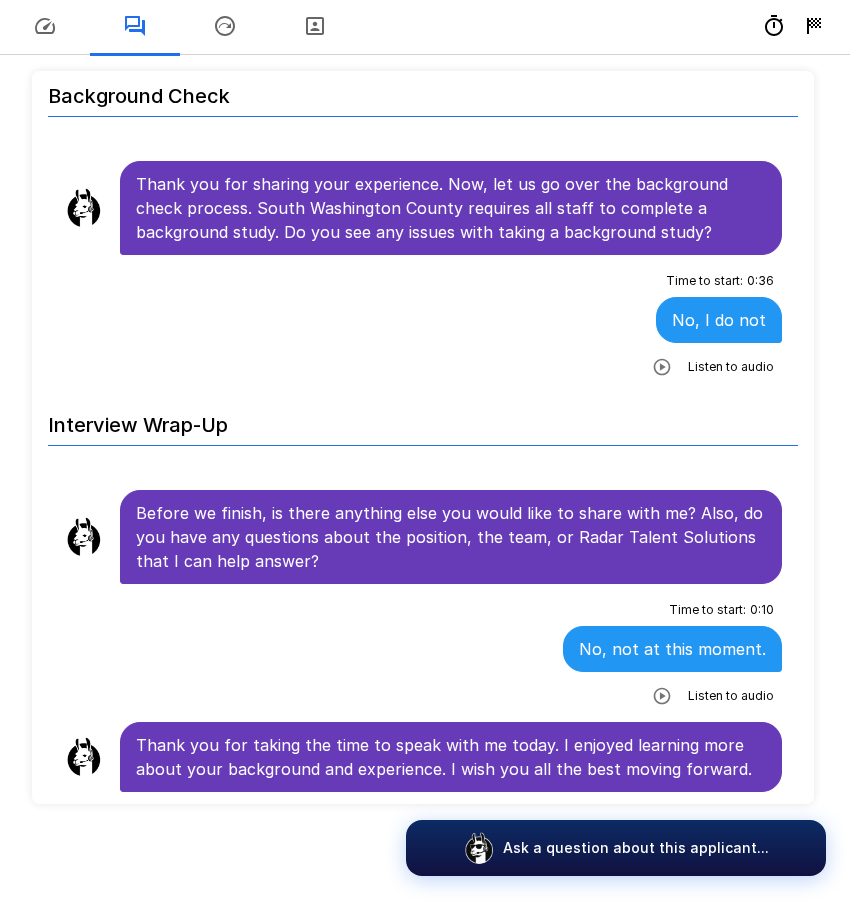 click on "Time to start : 0 : 10 No, not at this moment. Listen to audio" at bounding box center (423, 653) 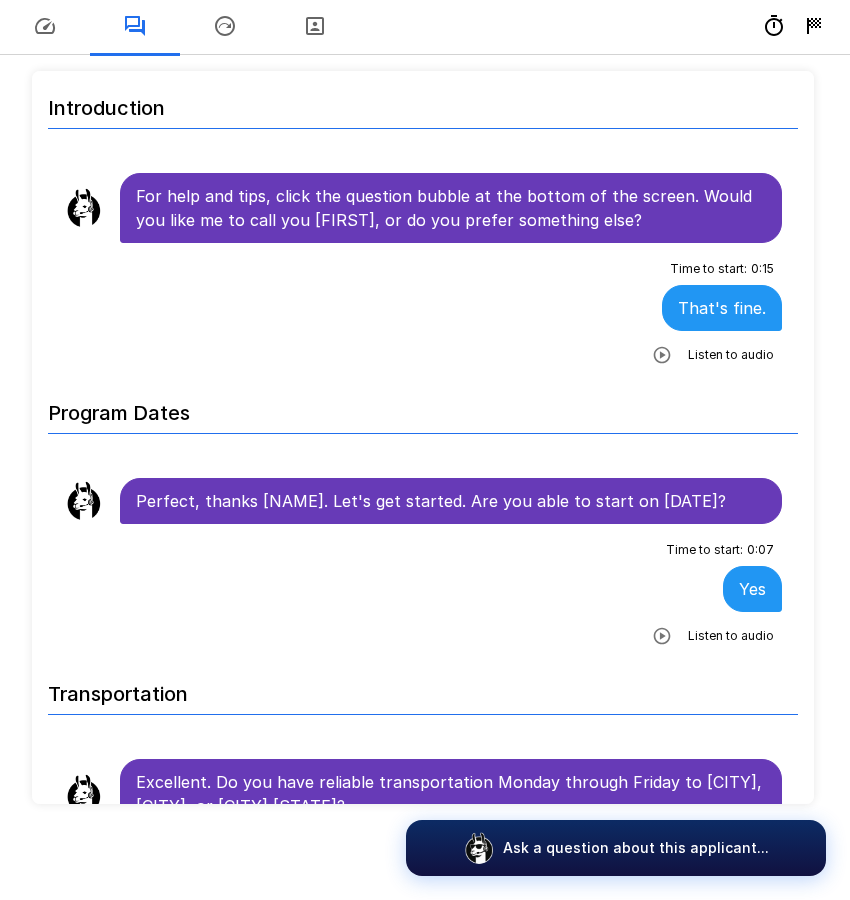 scroll, scrollTop: 0, scrollLeft: 0, axis: both 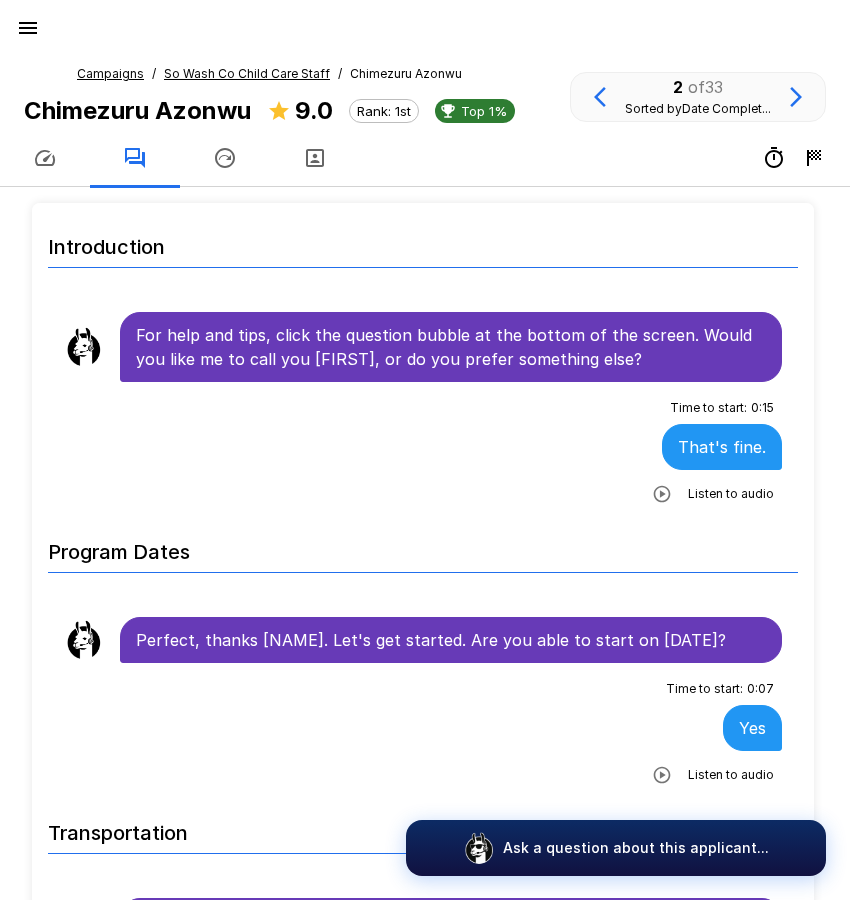 click on "So Wash Co Child Care Staff" at bounding box center [247, 73] 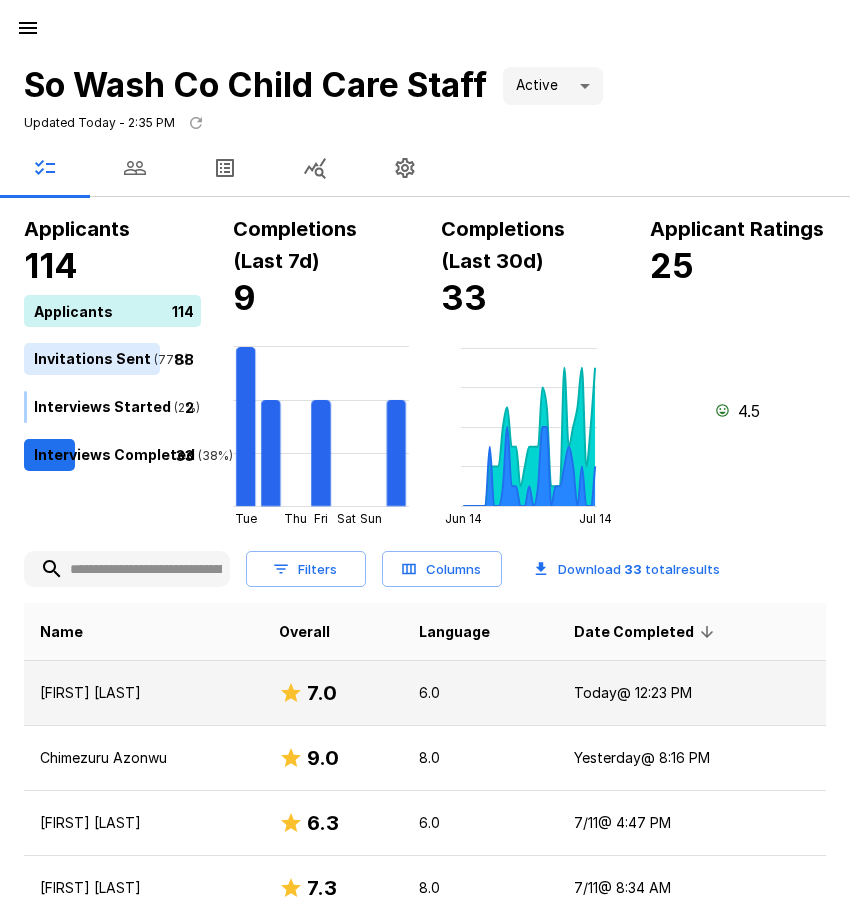 click on "[FIRST] [LAST]" at bounding box center [143, 693] 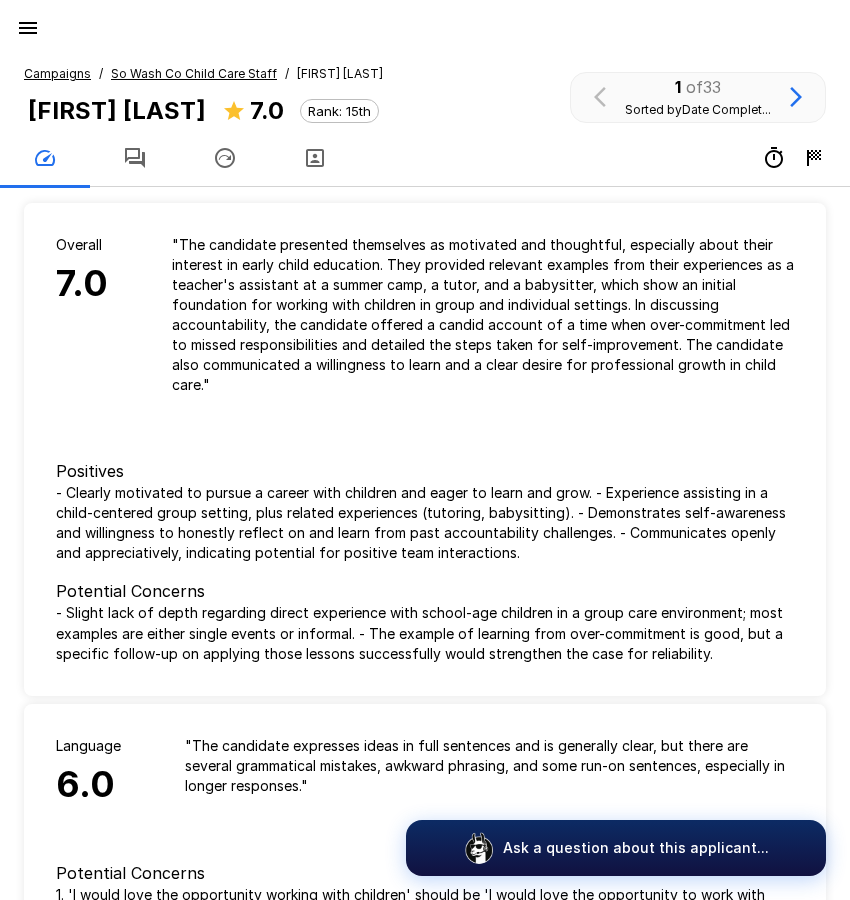 click 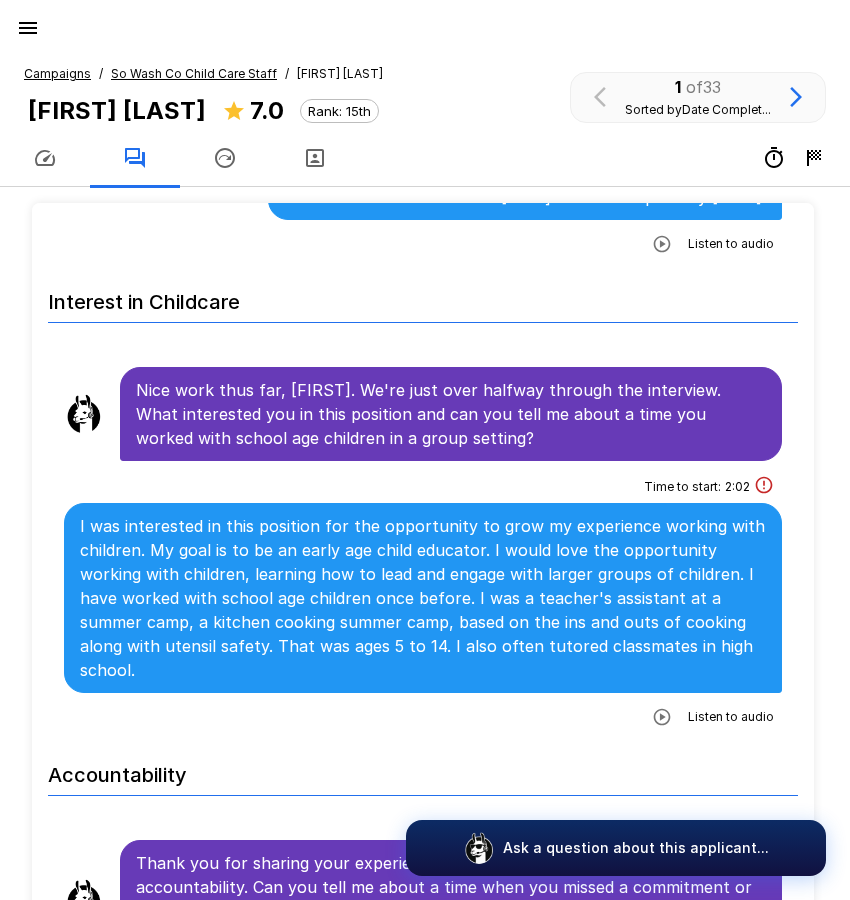 scroll, scrollTop: 1800, scrollLeft: 0, axis: vertical 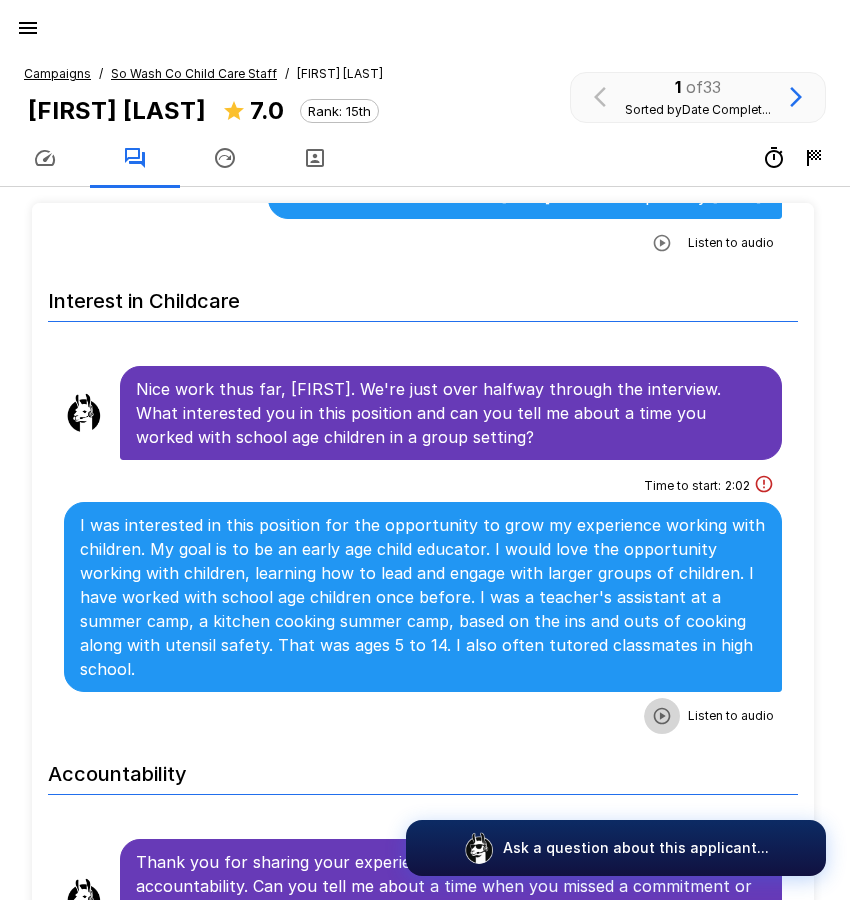 click 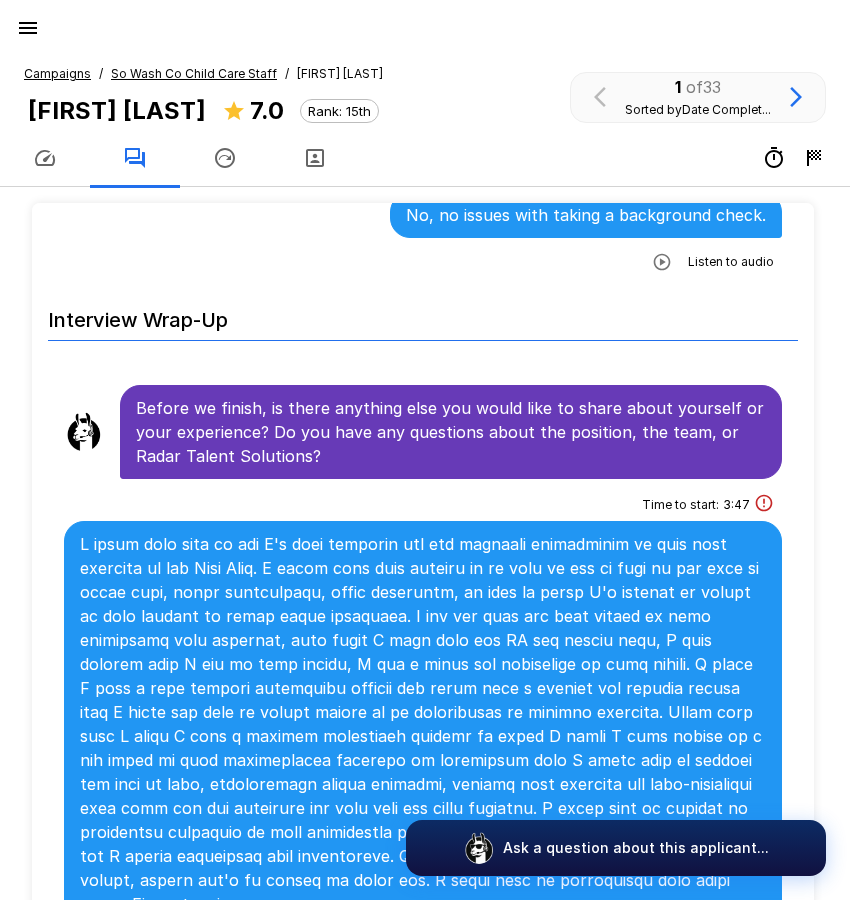 scroll, scrollTop: 3275, scrollLeft: 0, axis: vertical 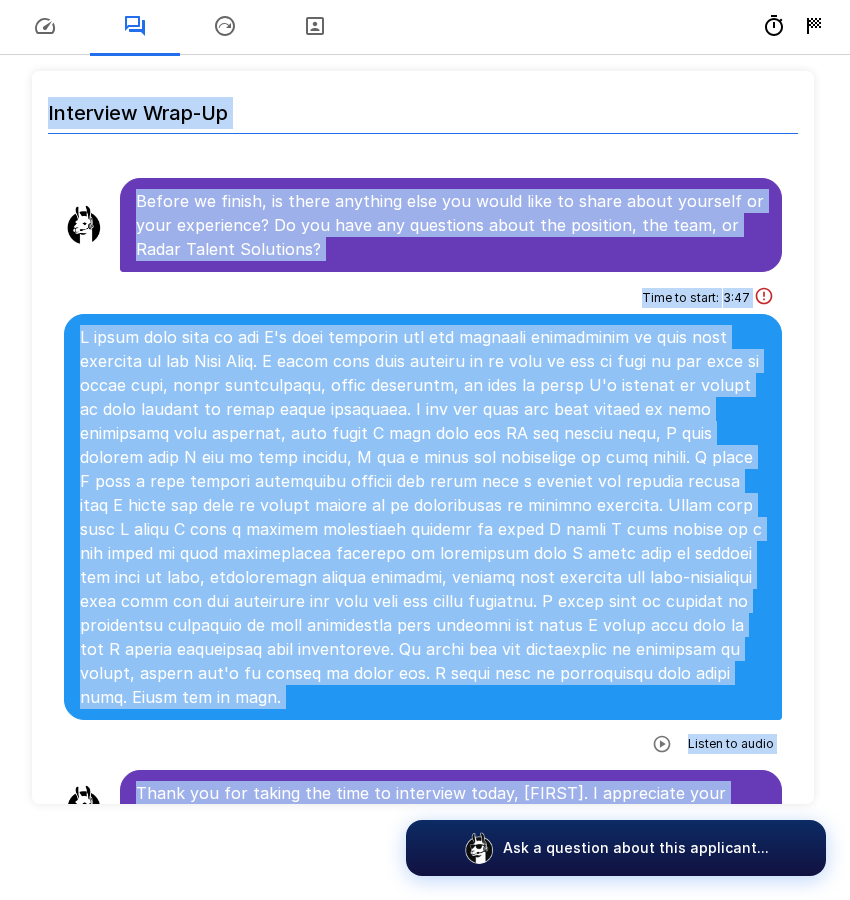 drag, startPoint x: 139, startPoint y: 199, endPoint x: 660, endPoint y: 771, distance: 773.7086 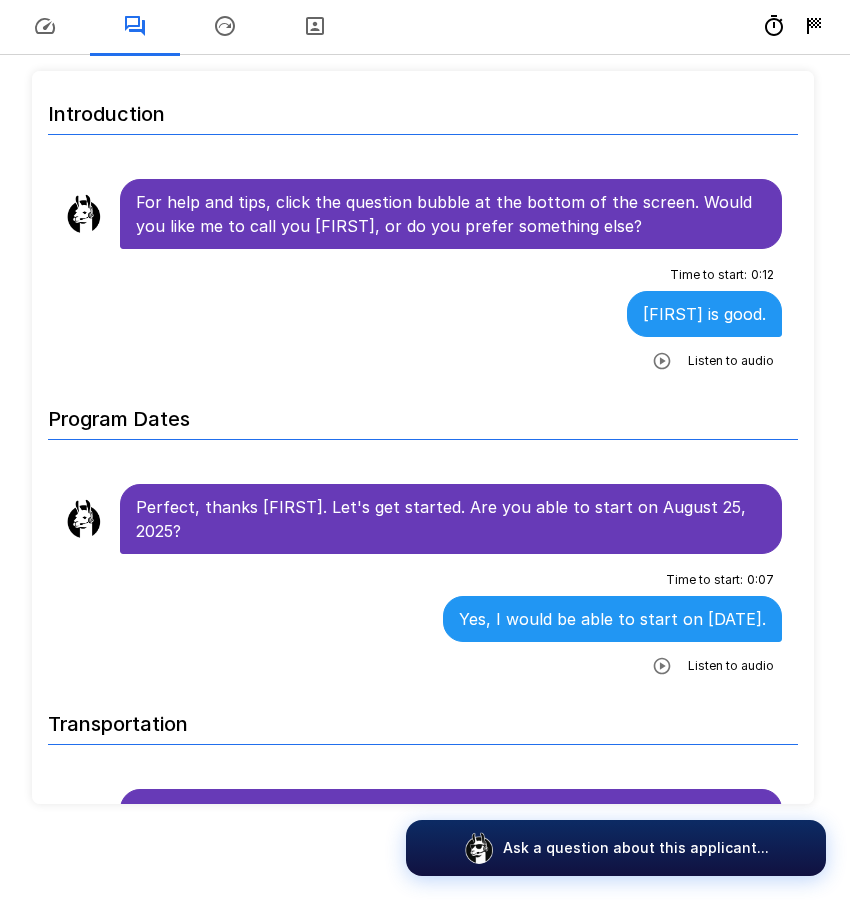 scroll, scrollTop: 0, scrollLeft: 0, axis: both 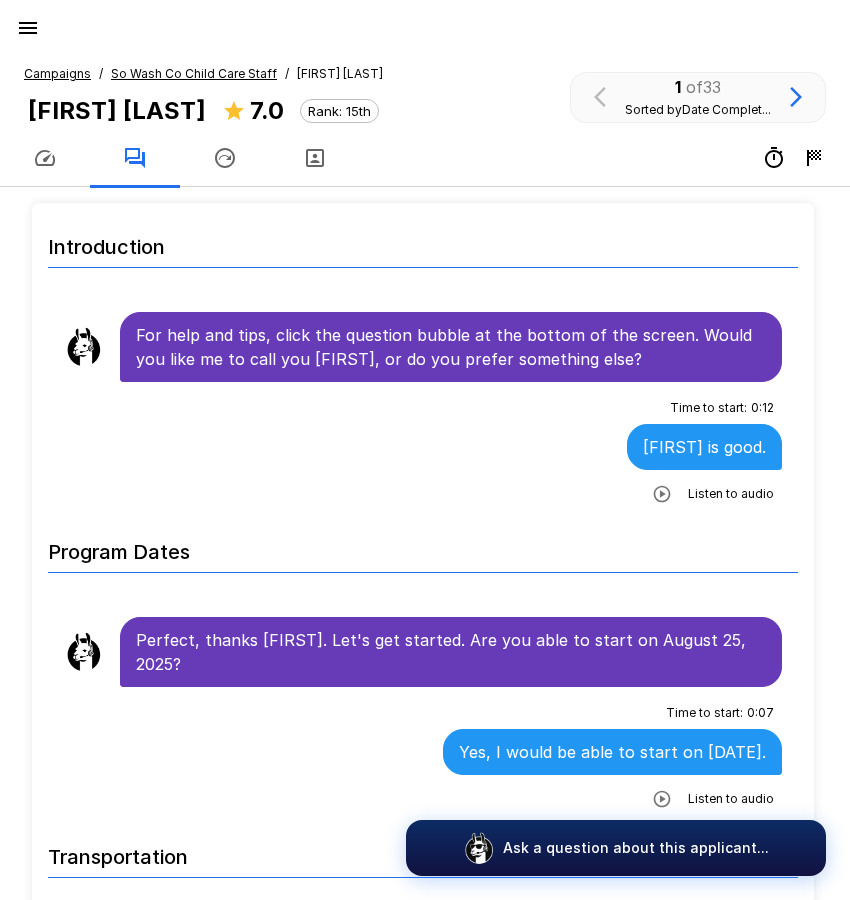 click on "Campaigns" at bounding box center [57, 73] 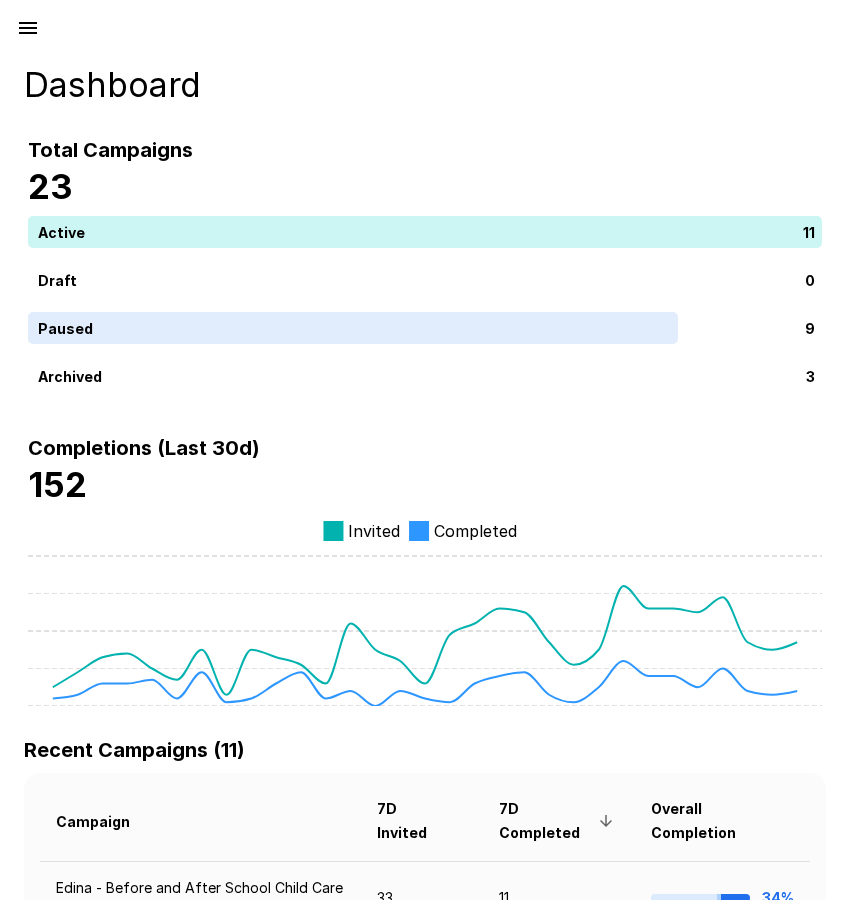 click 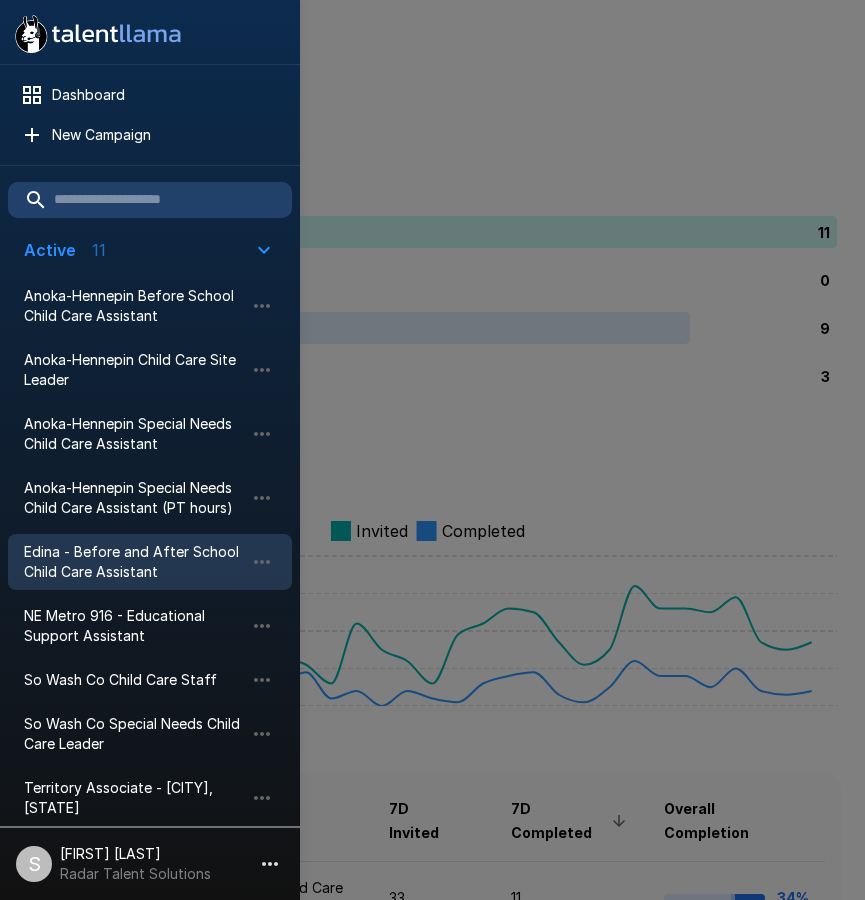 click on "Edina - Before and After School Child Care Assistant" at bounding box center (134, 562) 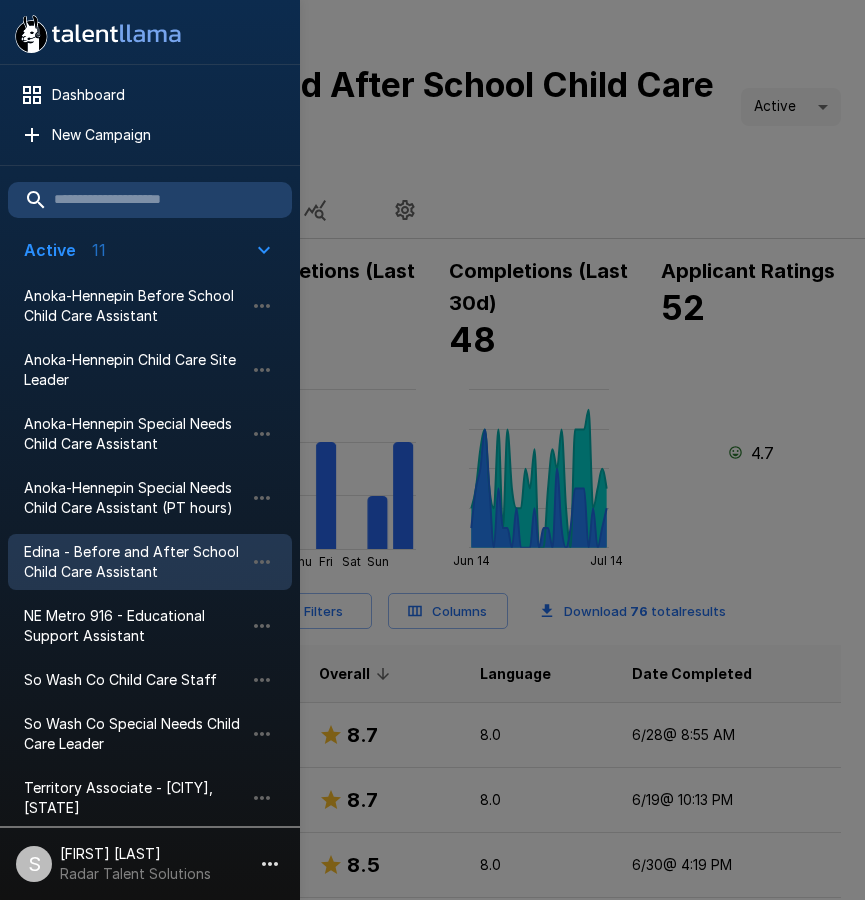 click at bounding box center [432, 450] 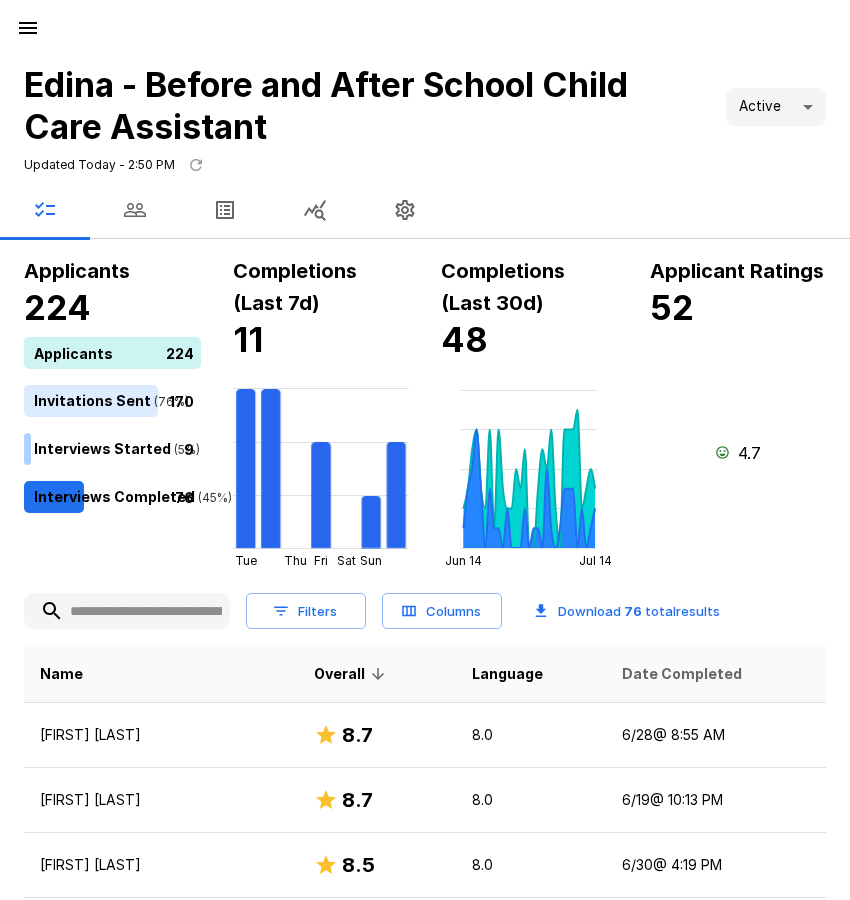 click on "Date Completed" at bounding box center (682, 674) 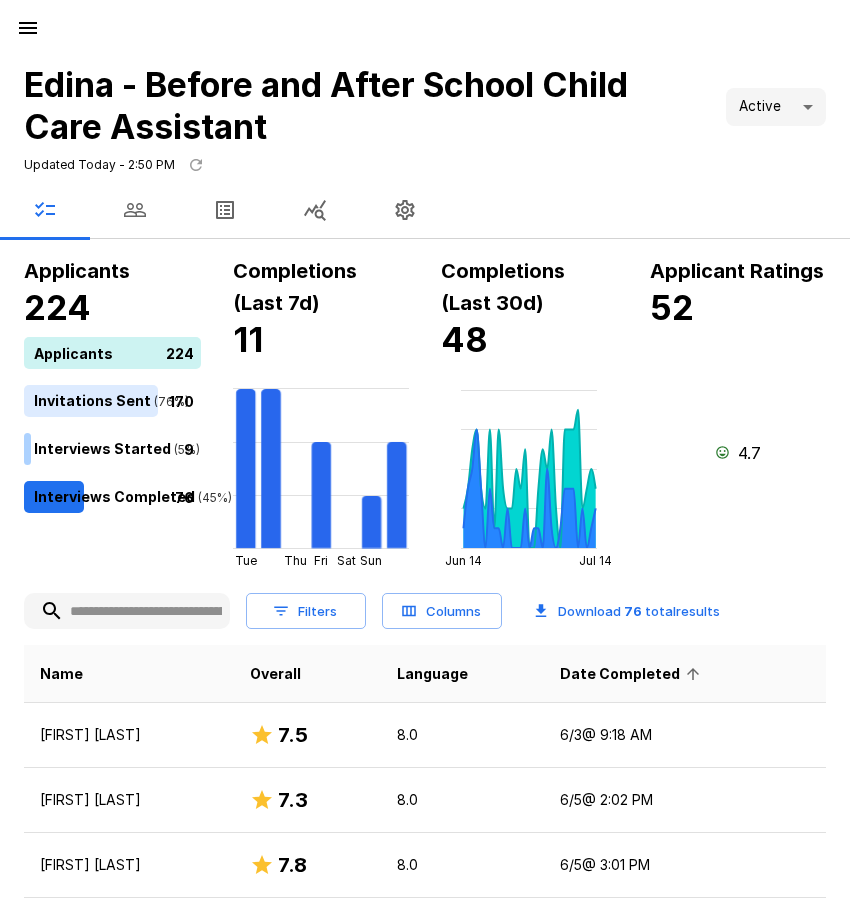 click on "Date Completed" at bounding box center [633, 674] 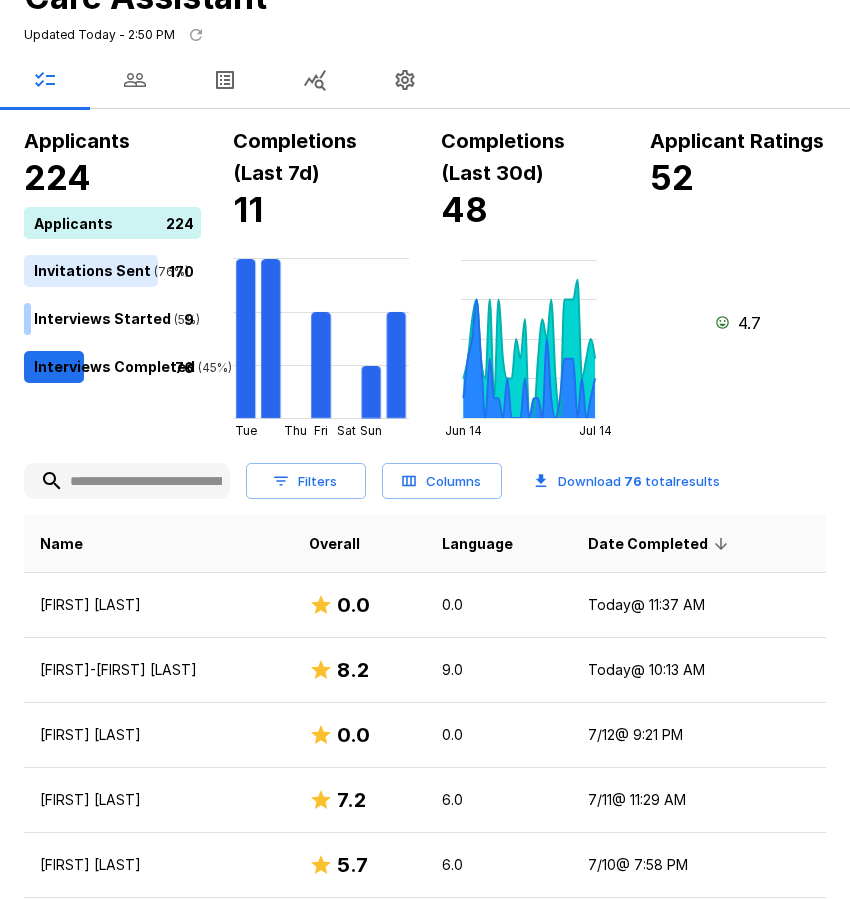 scroll, scrollTop: 200, scrollLeft: 0, axis: vertical 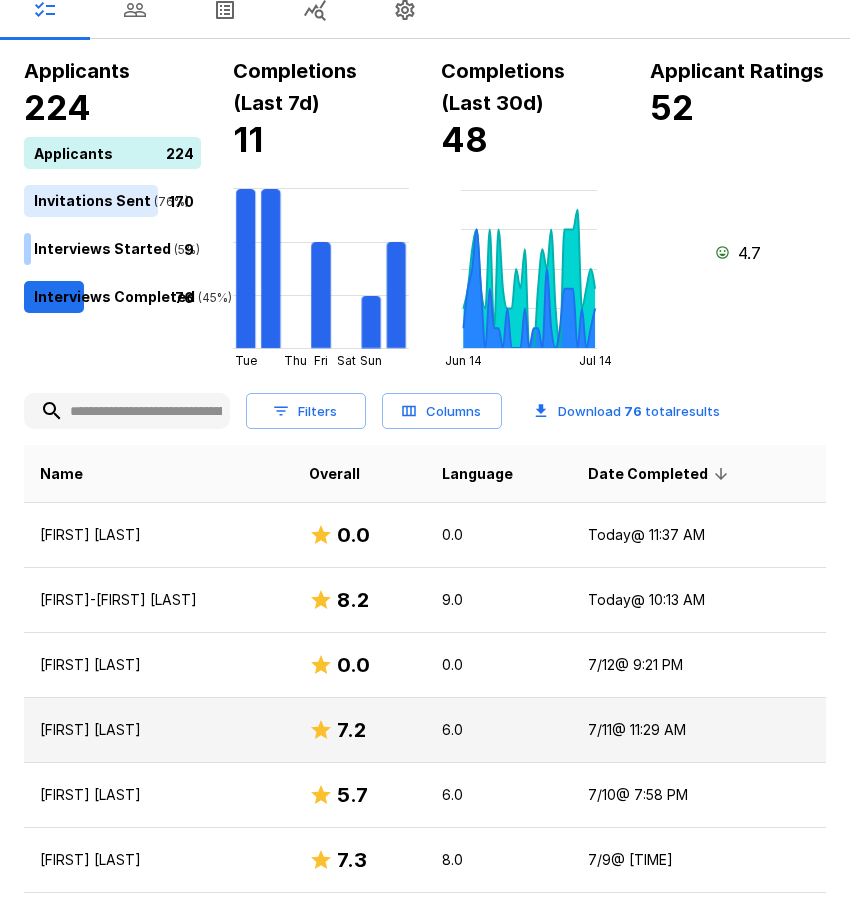 click on "[FIRST] [LAST]" at bounding box center [158, 730] 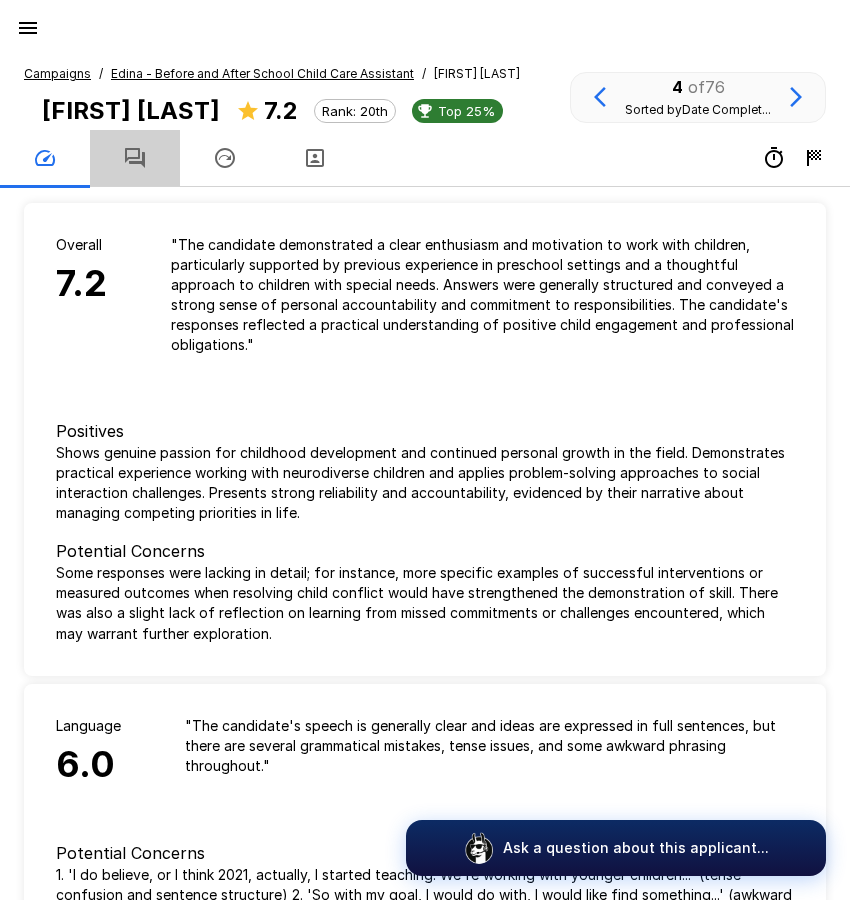 click 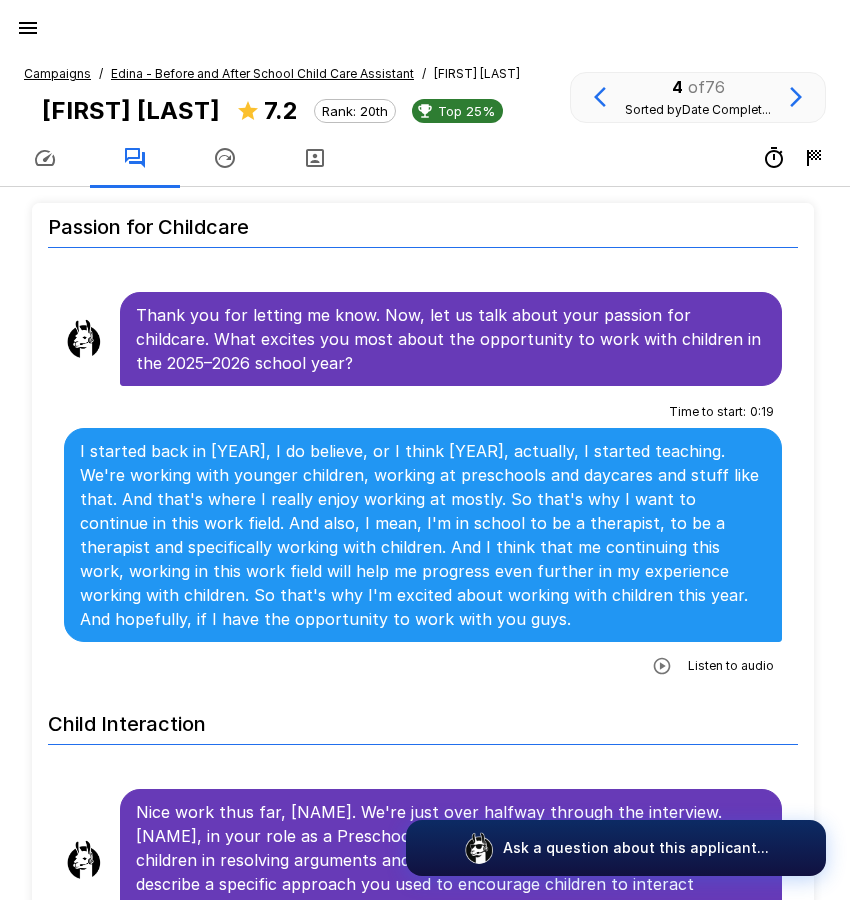 scroll, scrollTop: 1300, scrollLeft: 0, axis: vertical 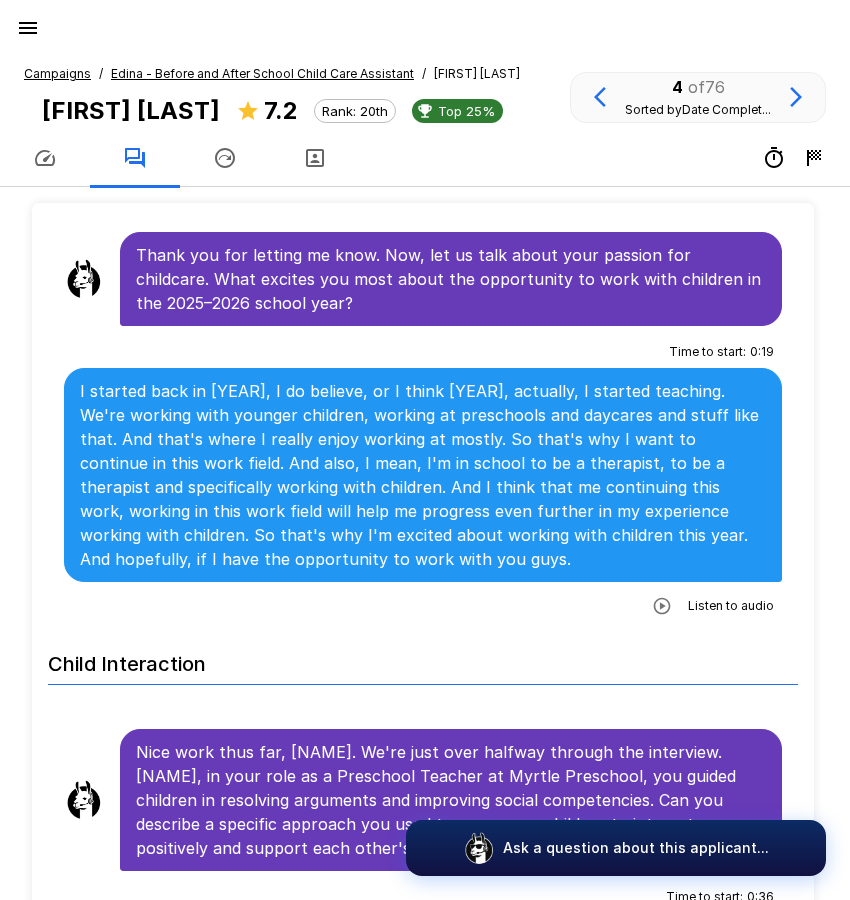 click 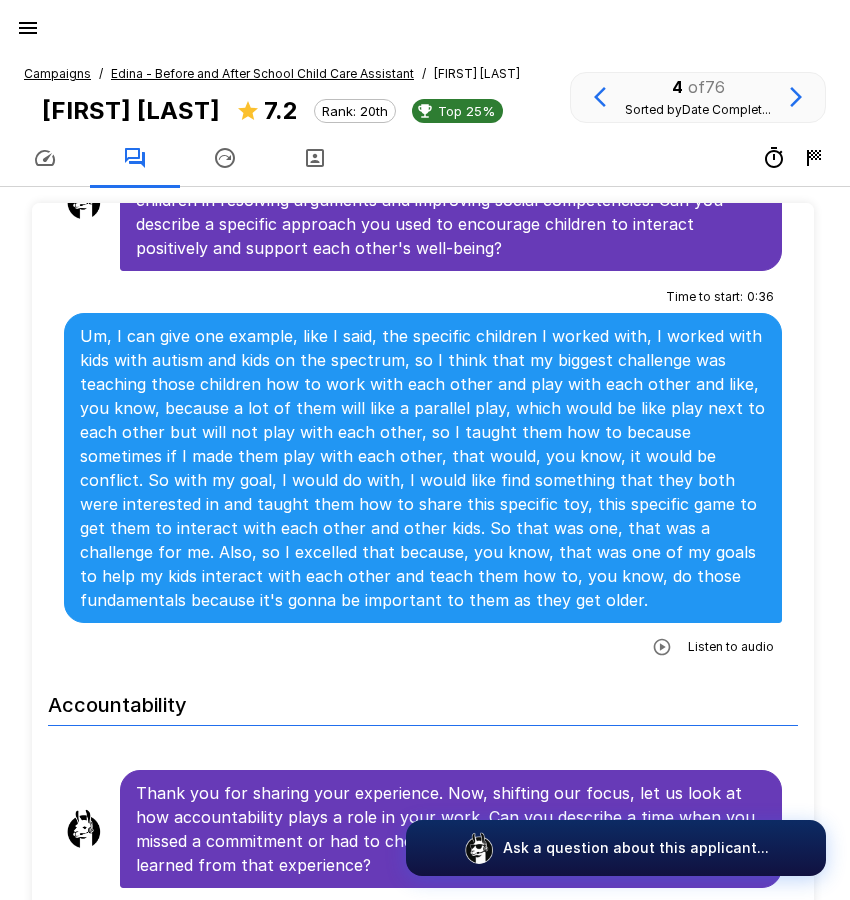 scroll, scrollTop: 1800, scrollLeft: 0, axis: vertical 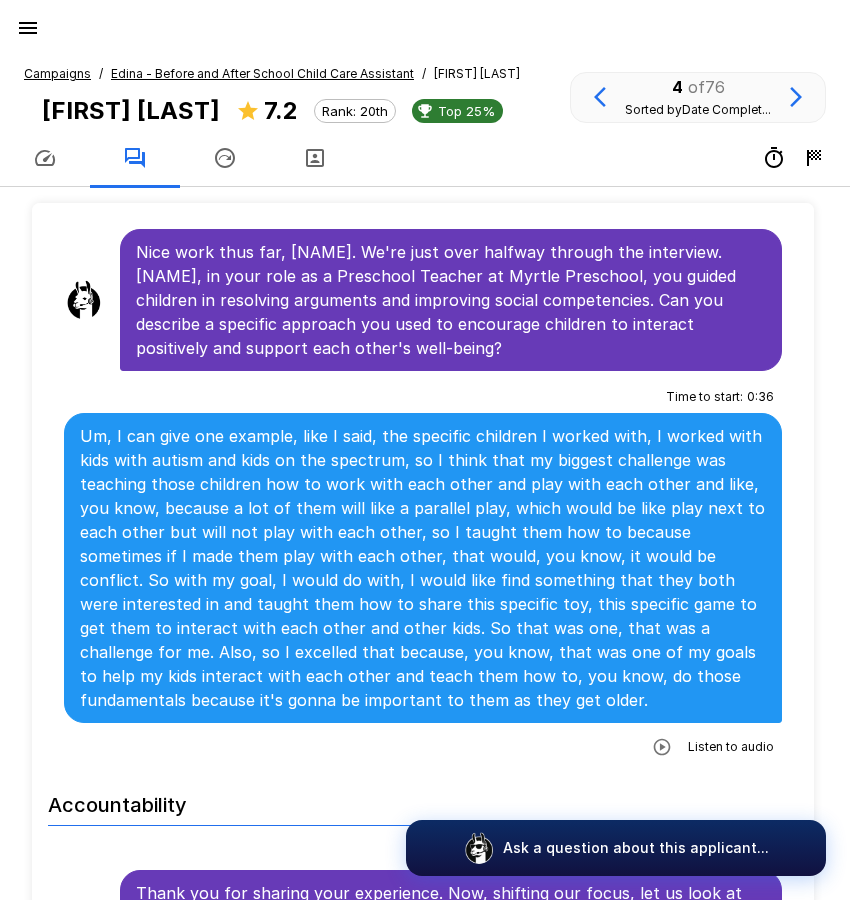 click 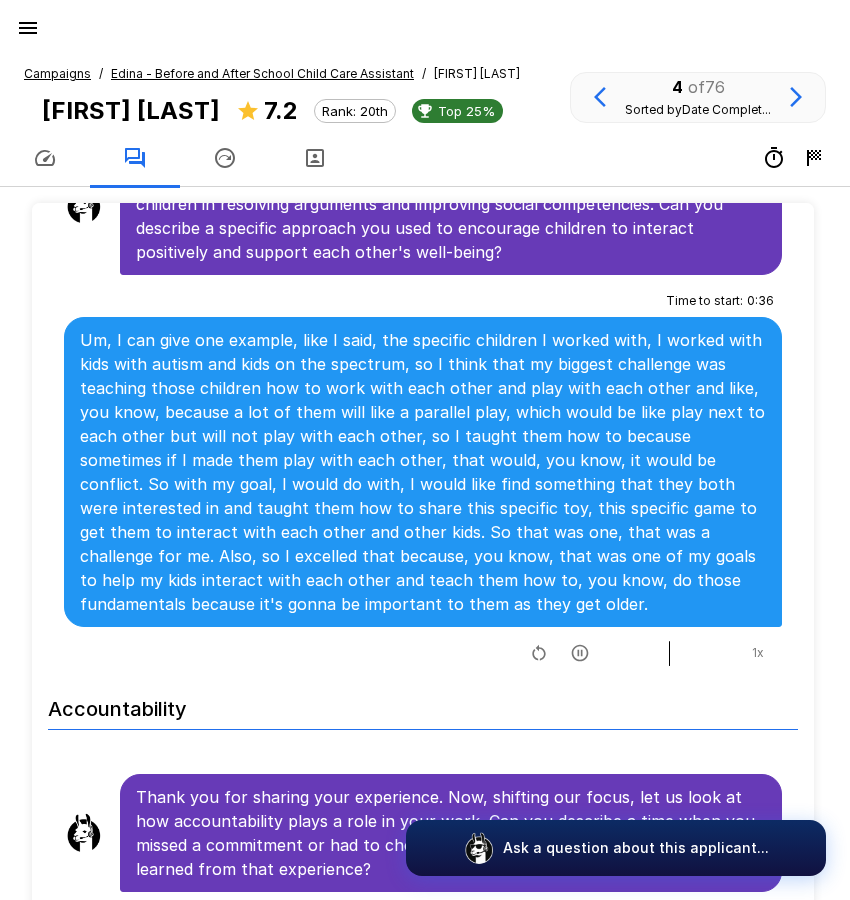 scroll, scrollTop: 1900, scrollLeft: 0, axis: vertical 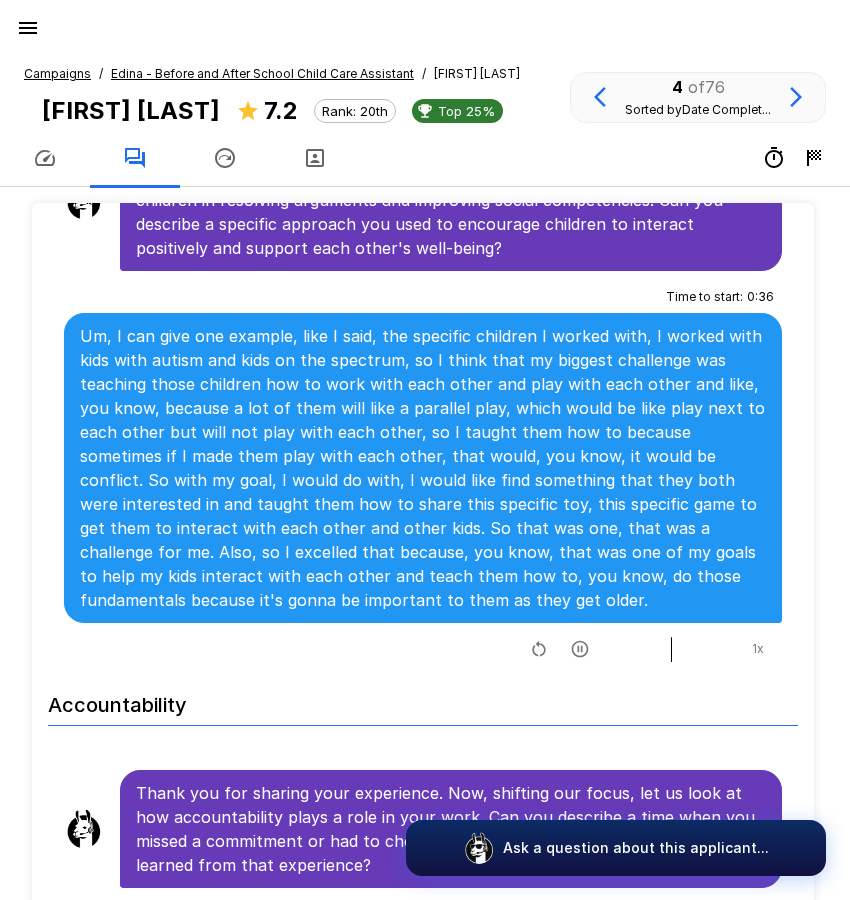 click 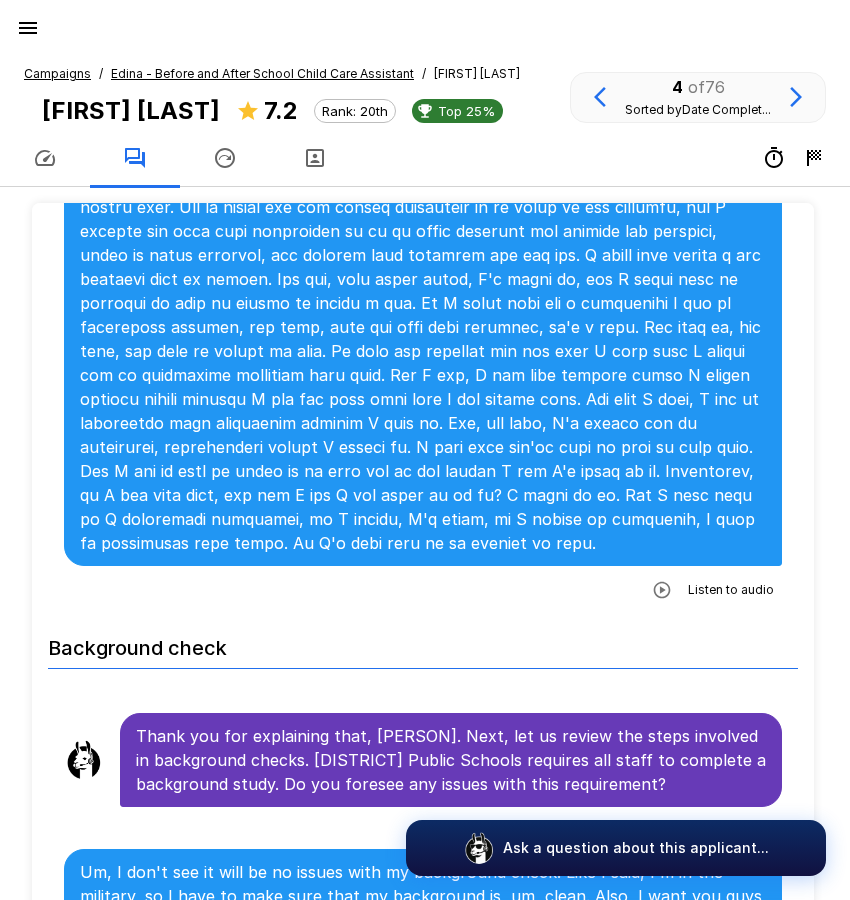 scroll, scrollTop: 2700, scrollLeft: 0, axis: vertical 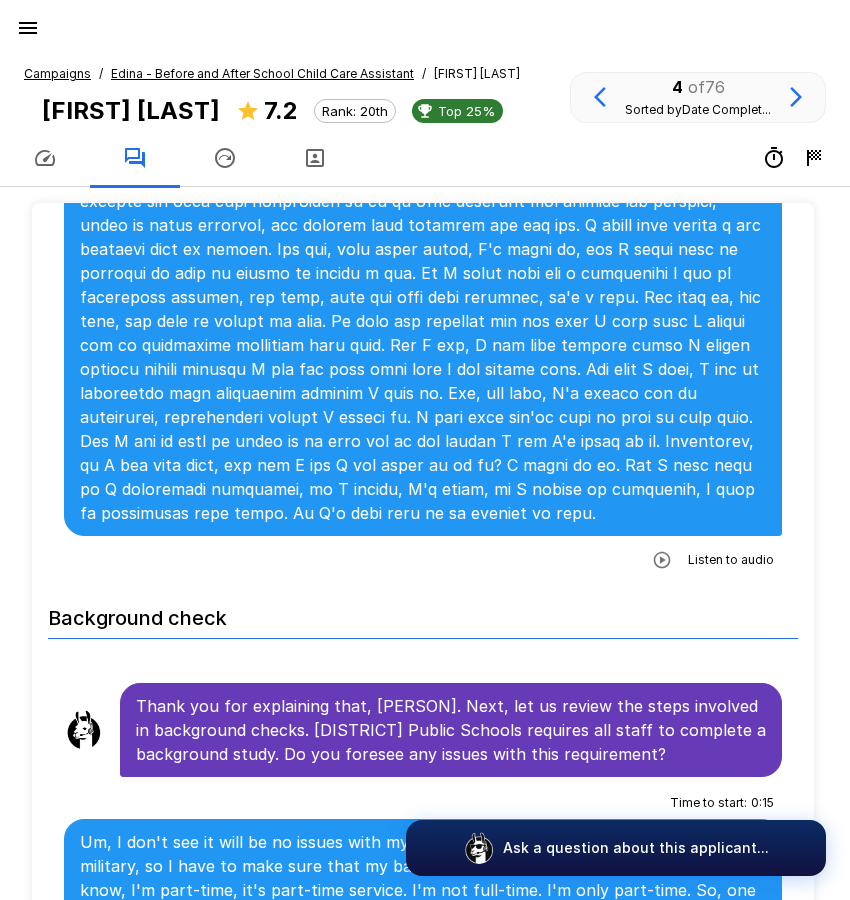 click 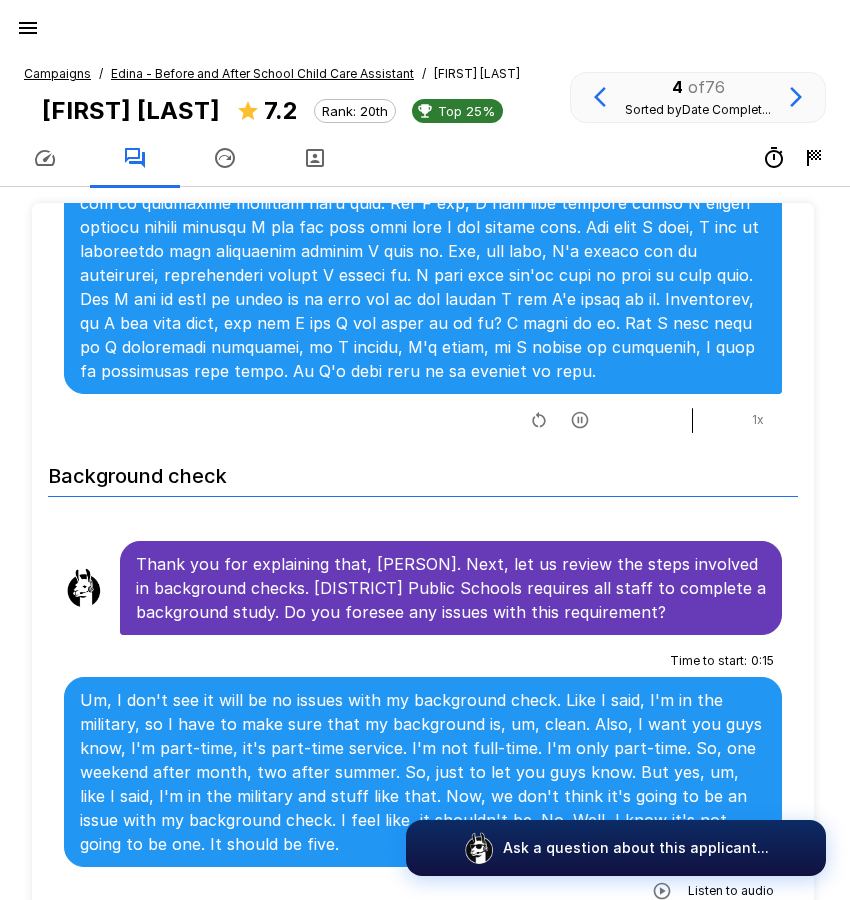 scroll, scrollTop: 2900, scrollLeft: 0, axis: vertical 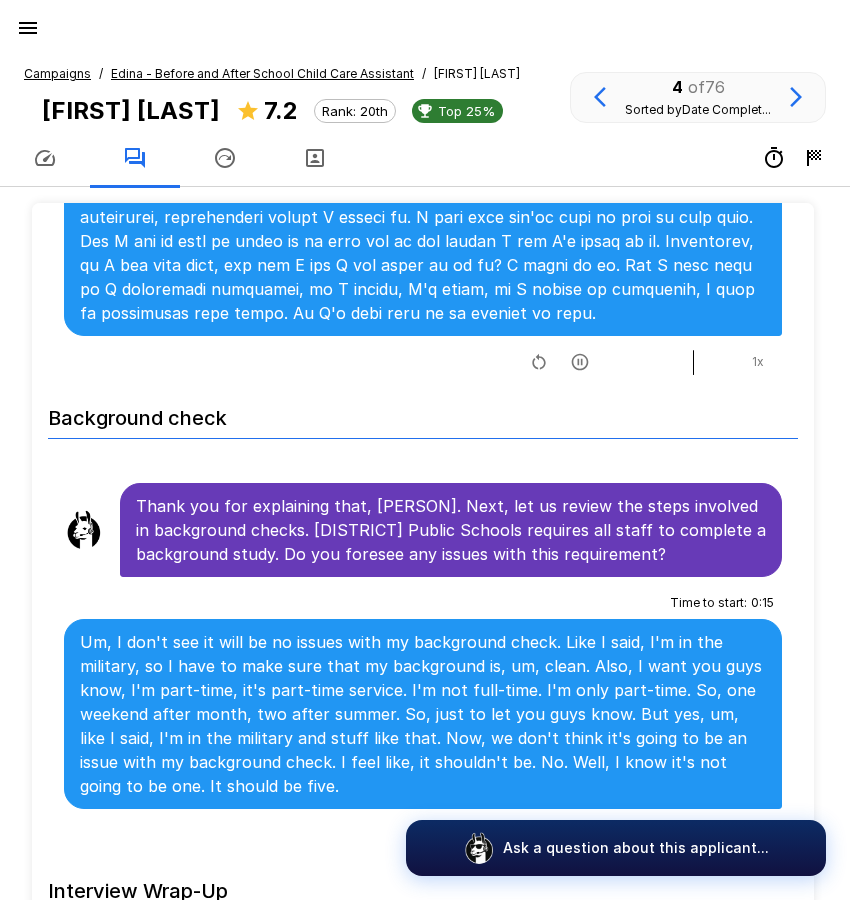 click 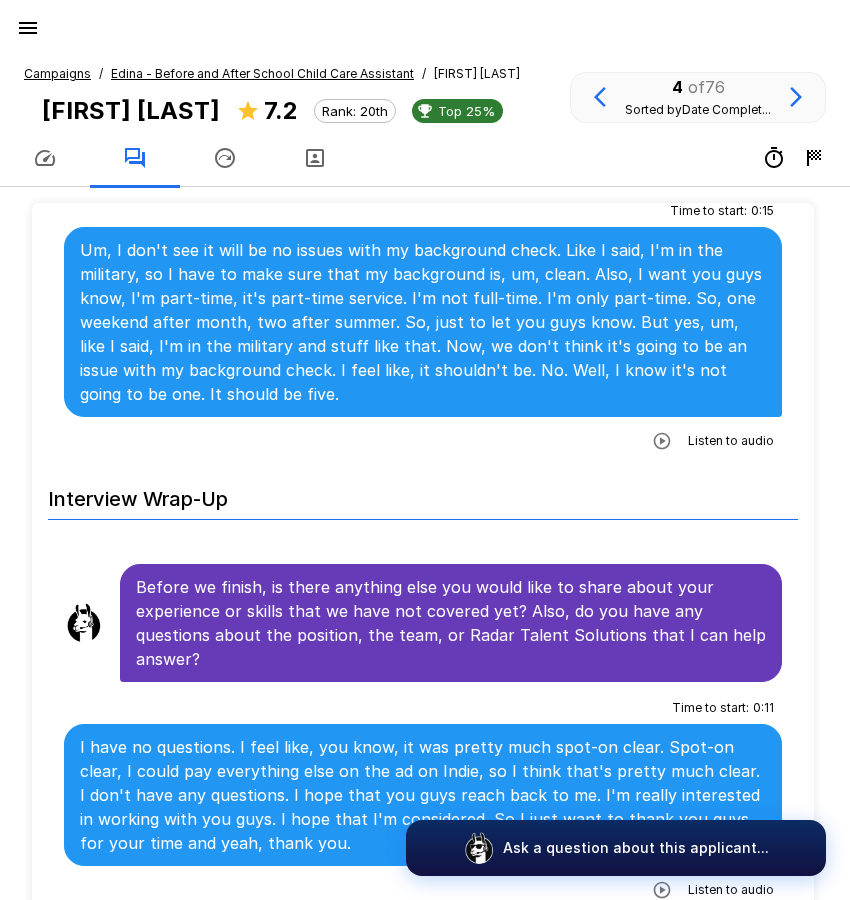 scroll, scrollTop: 3378, scrollLeft: 0, axis: vertical 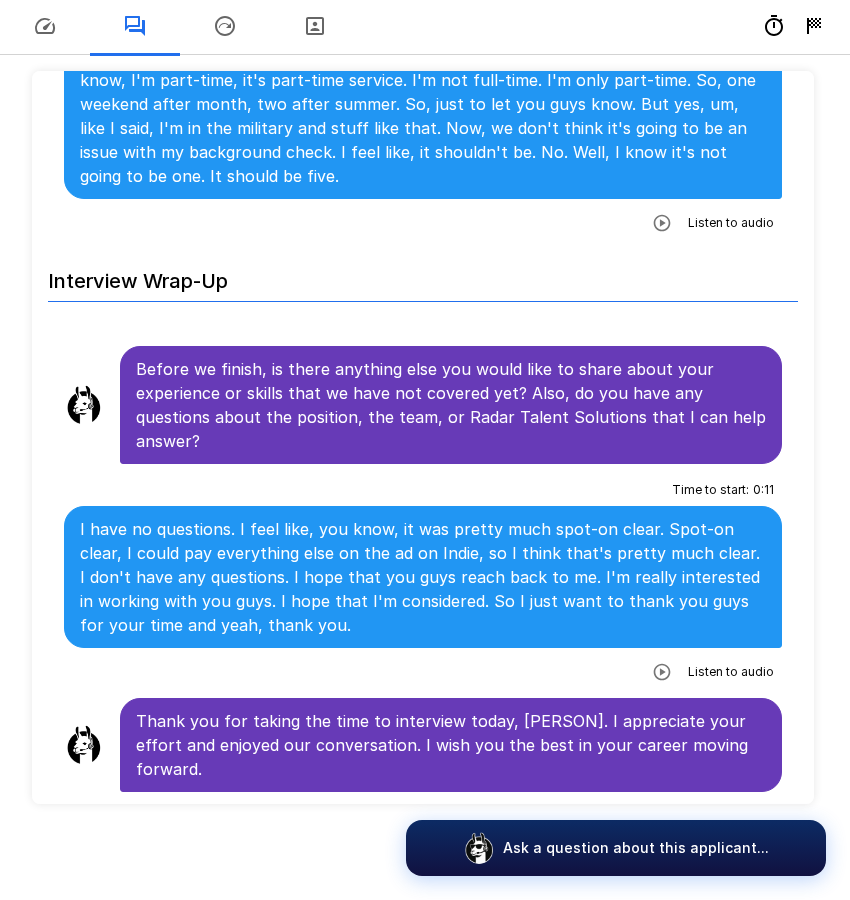 click 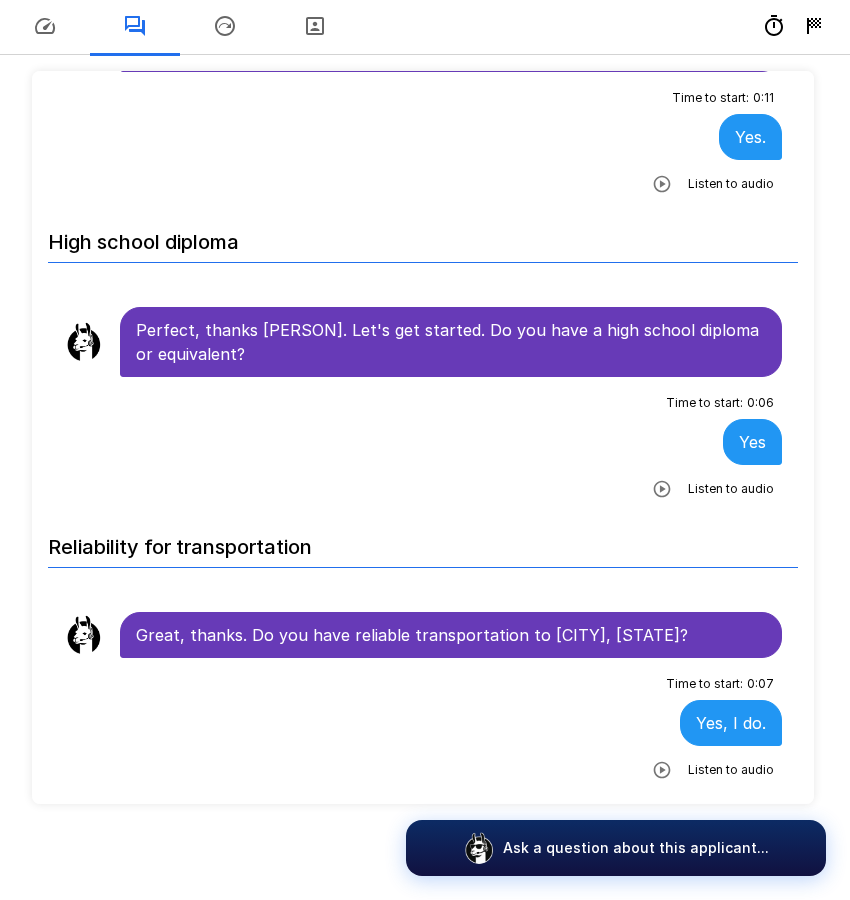 scroll, scrollTop: 0, scrollLeft: 0, axis: both 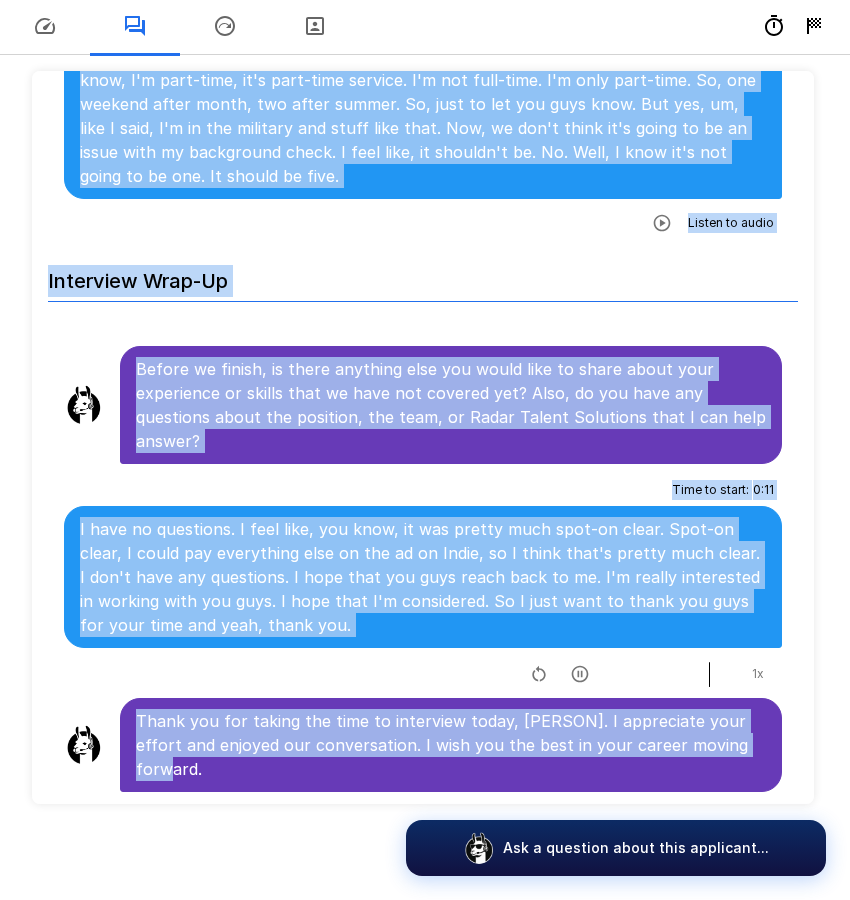 drag, startPoint x: 138, startPoint y: 333, endPoint x: 738, endPoint y: 775, distance: 745.2275 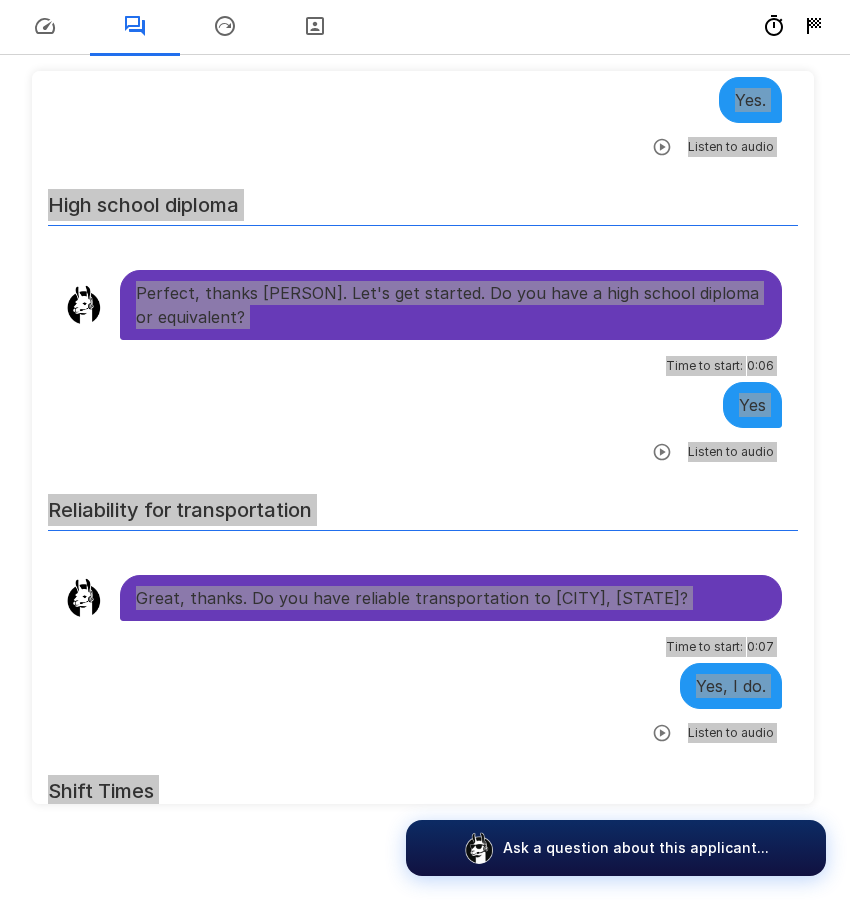 scroll, scrollTop: 0, scrollLeft: 0, axis: both 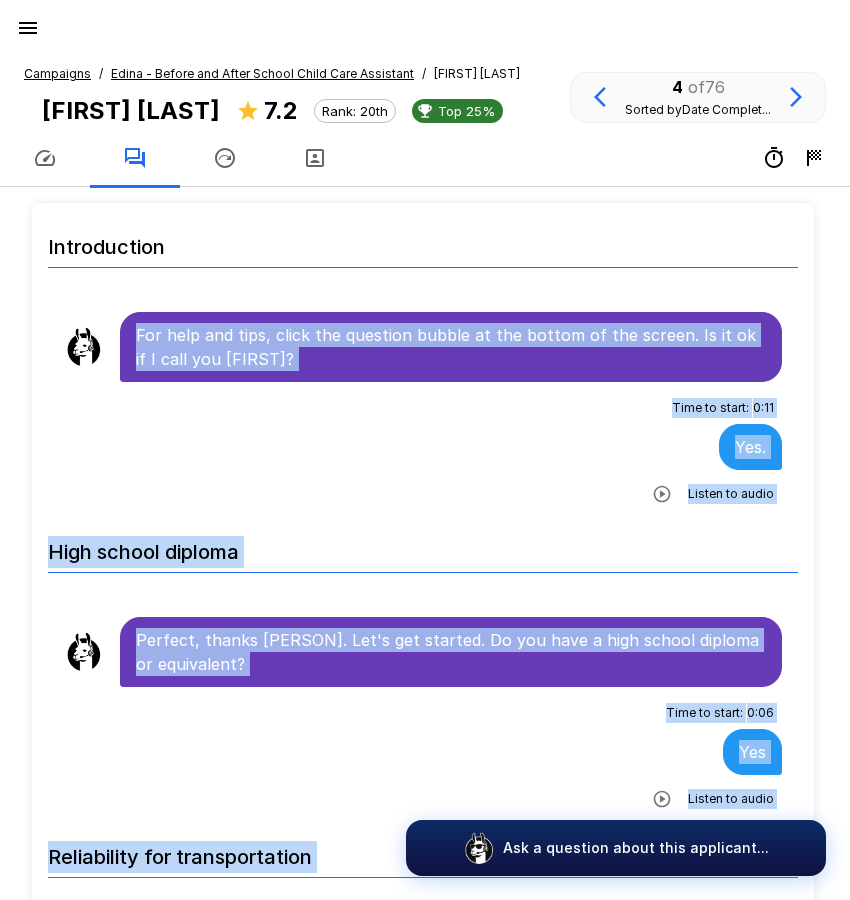 click on "Campaigns / Edina - Before and After School Child Care Assistant / [FIRST] [LAST] [FIRST] [LAST] 7.2 Rank: 20th Top 25% 4 of 76 Sorted by Date Complet..." at bounding box center [425, 117] 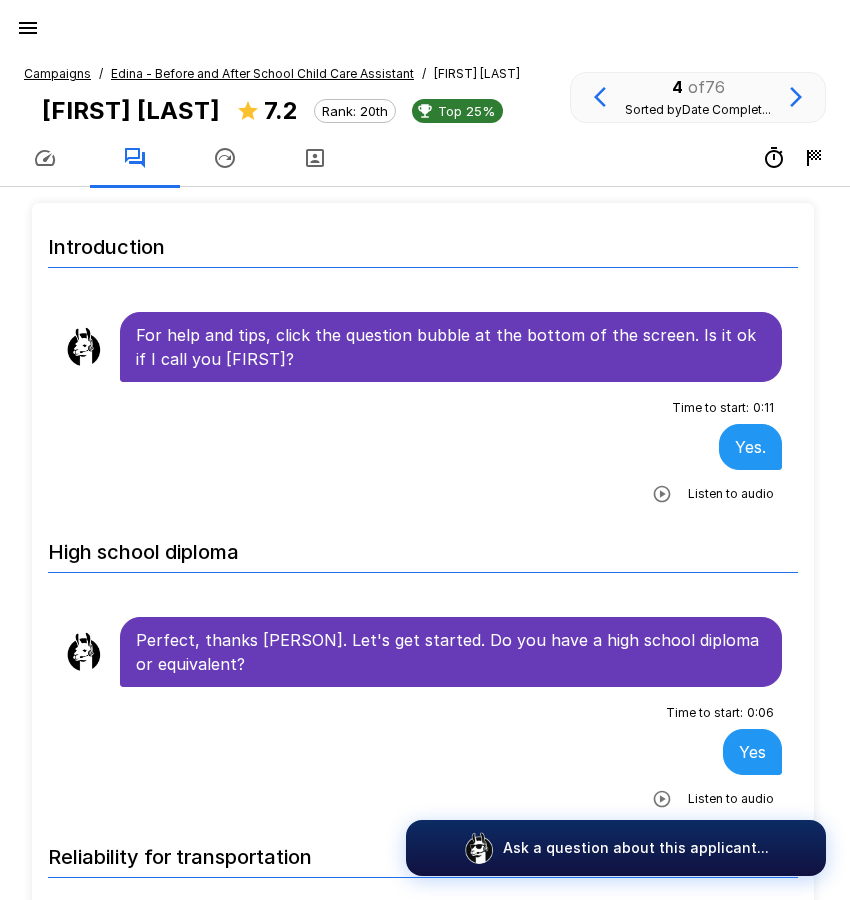 click on "Edina - Before and After School Child Care Assistant" at bounding box center [262, 73] 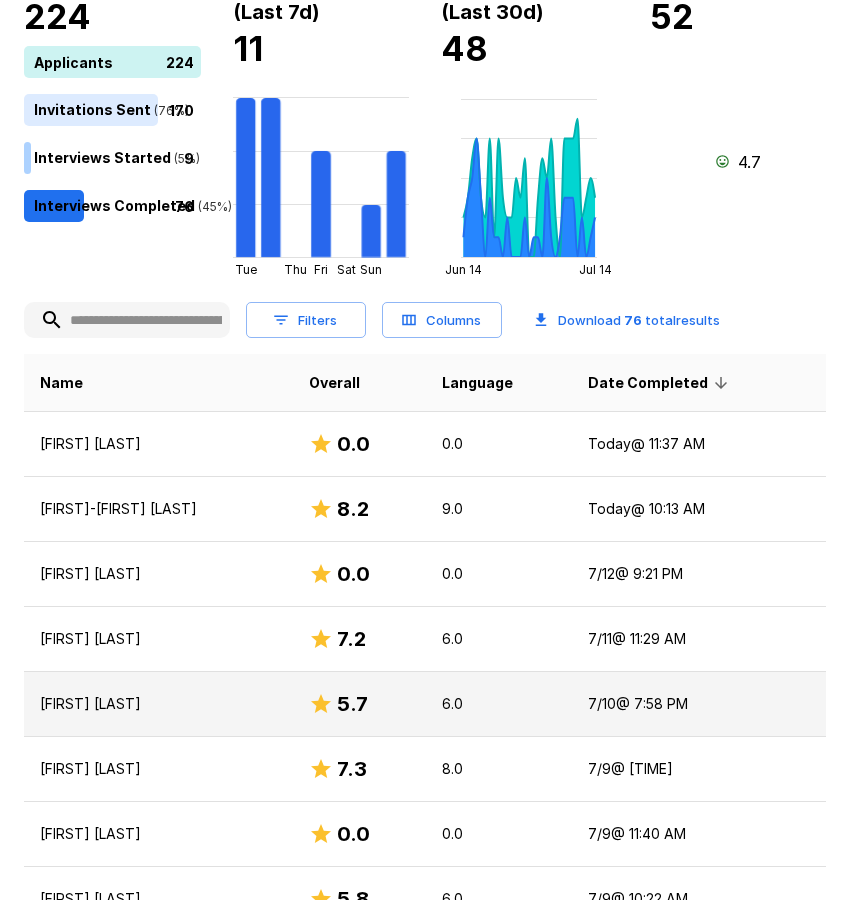 scroll, scrollTop: 300, scrollLeft: 0, axis: vertical 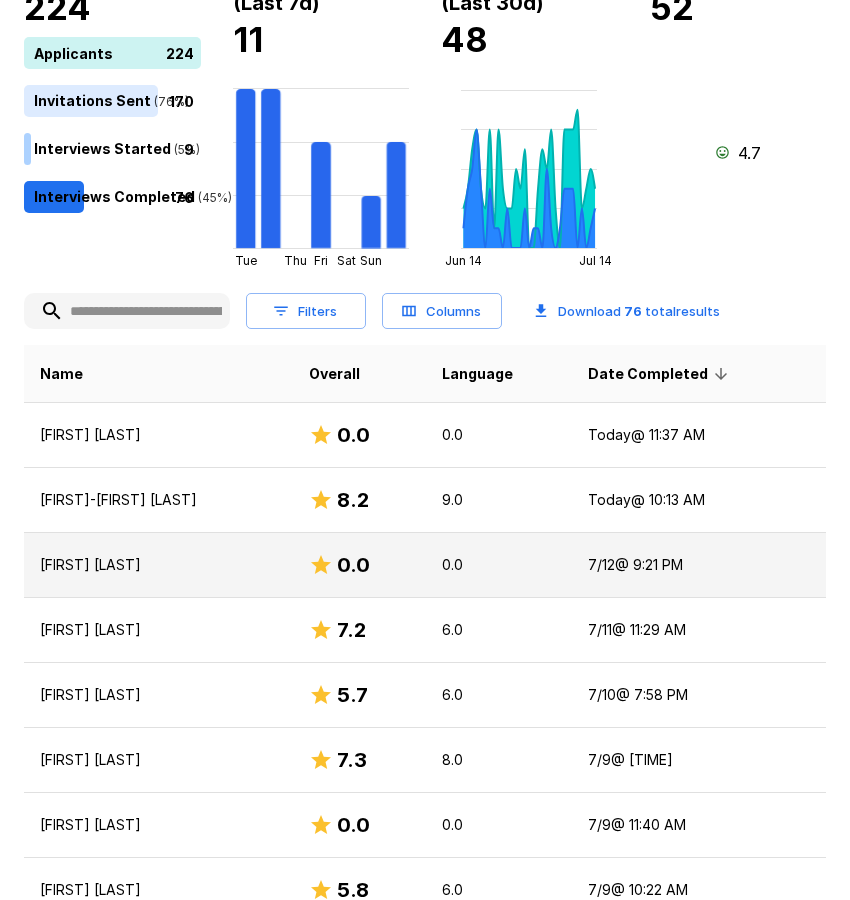 click on "[FIRST] [LAST]" at bounding box center (158, 565) 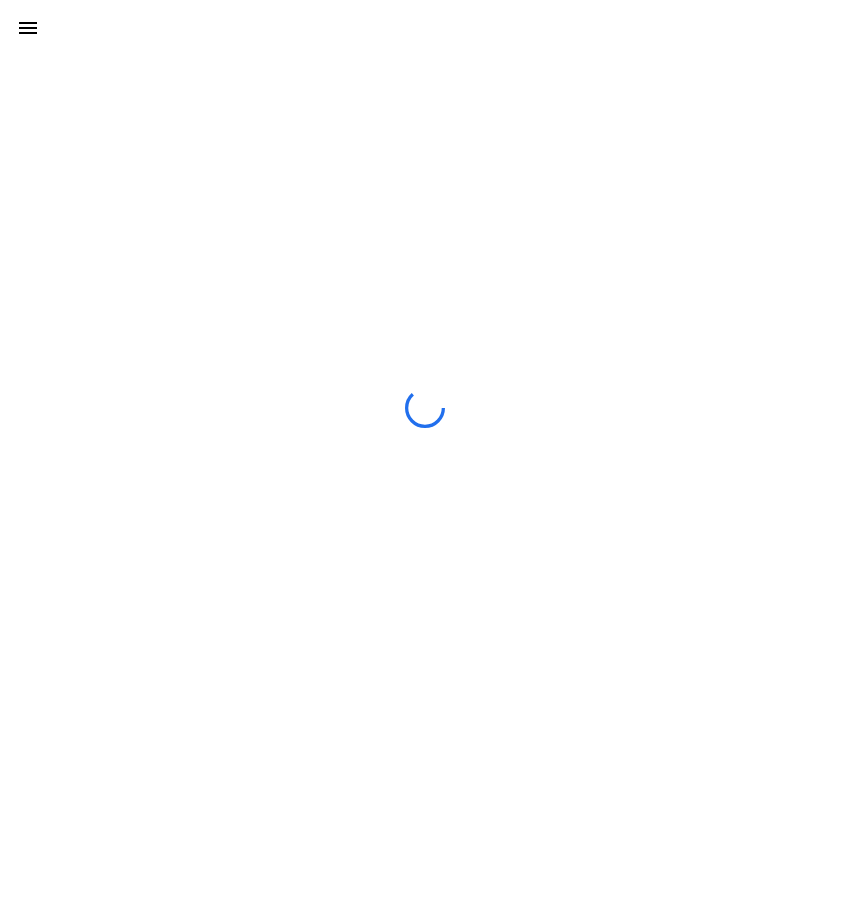 scroll, scrollTop: 0, scrollLeft: 0, axis: both 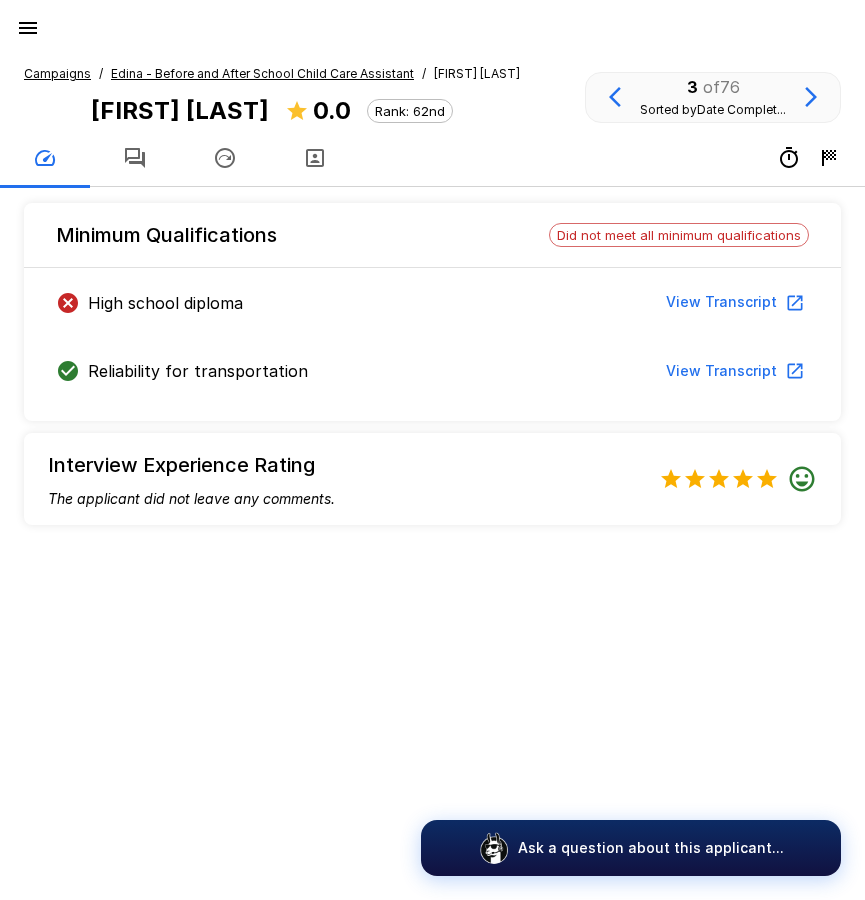 click 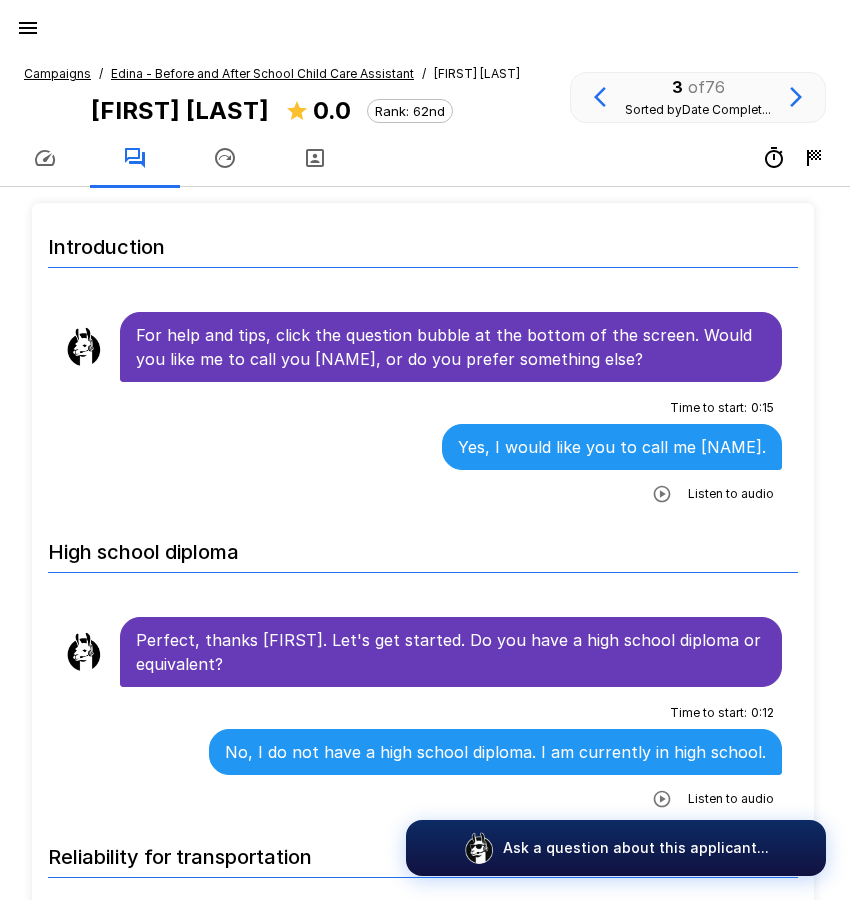 click on "Time to start : 0 : 15 Yes, I would like you to call me [NAME]. Listen to audio" at bounding box center (423, 451) 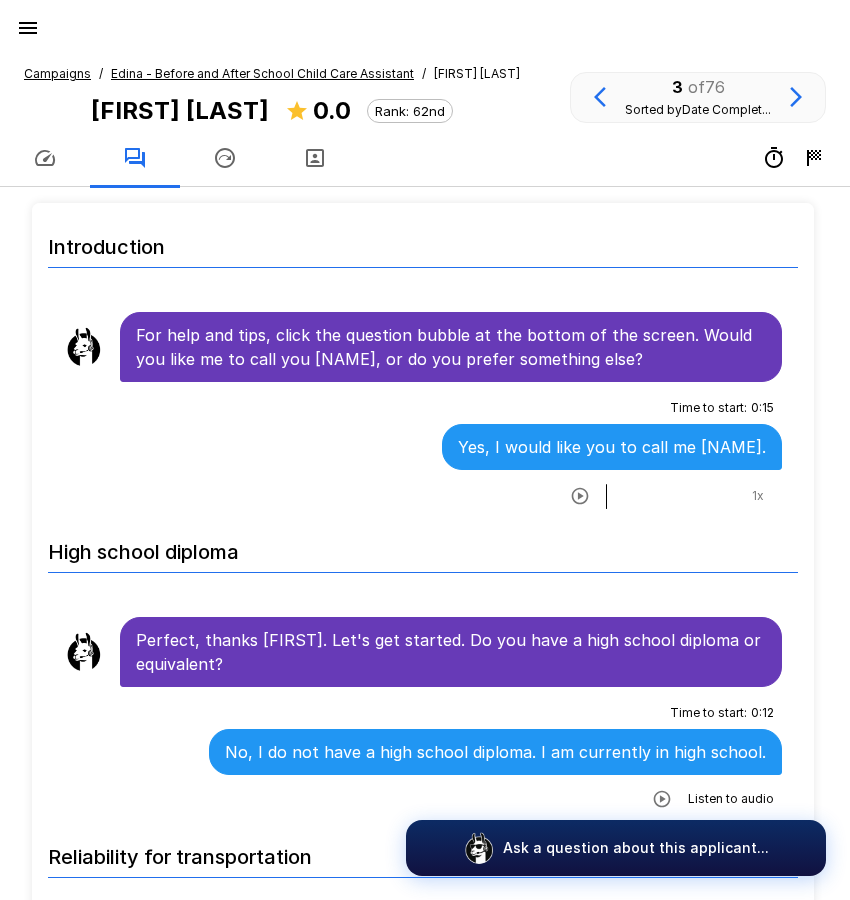click on "Edina - Before and After School Child Care Assistant" at bounding box center [262, 73] 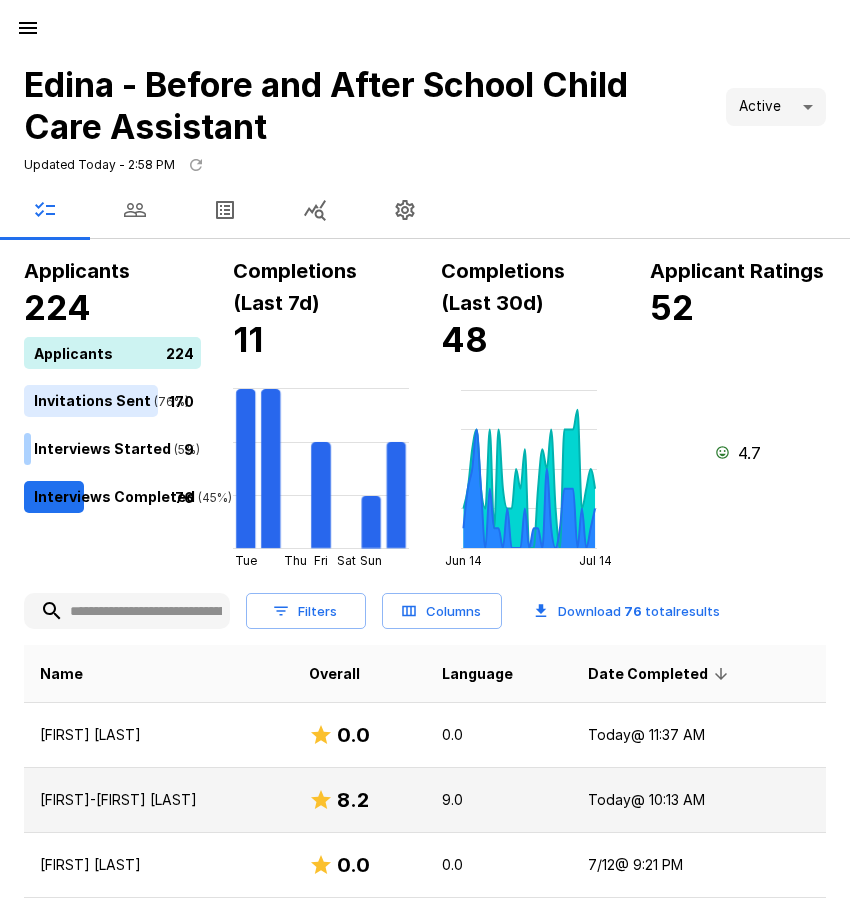 click on "[FIRST]-[FIRST] [LAST]" at bounding box center (158, 800) 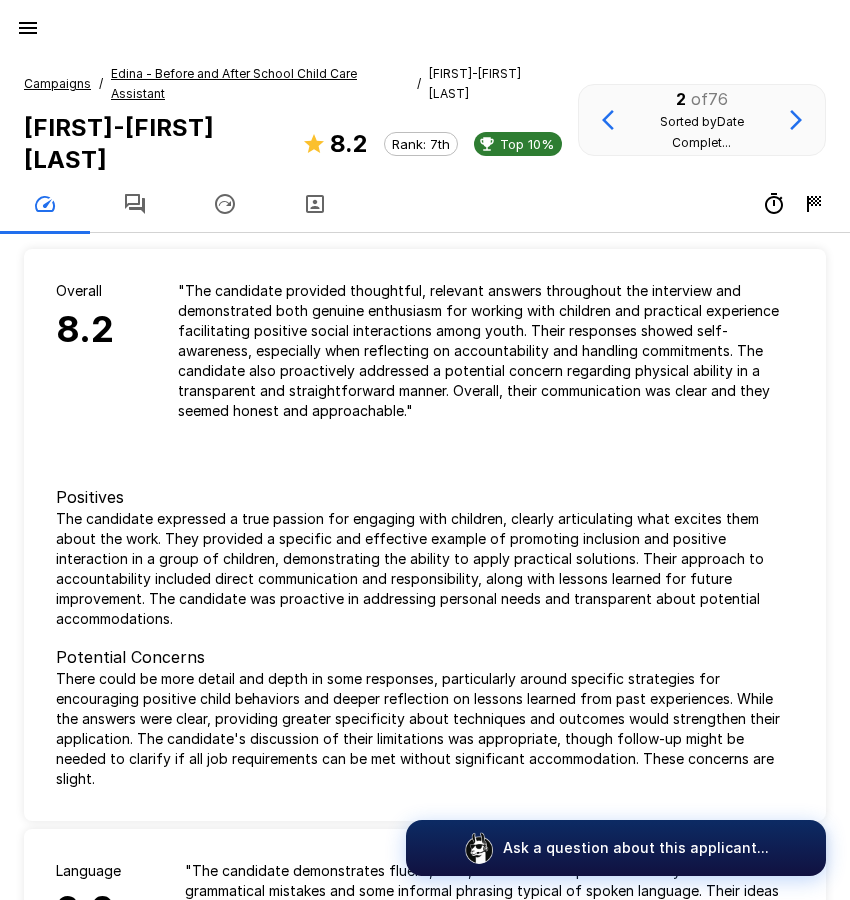 click 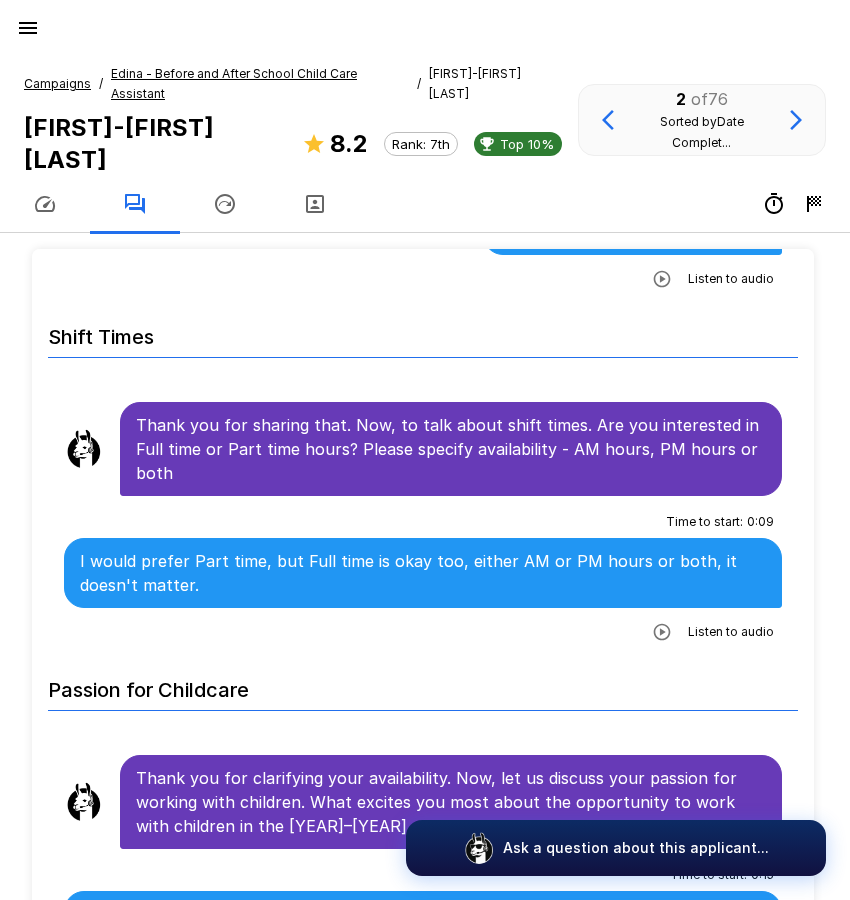 scroll, scrollTop: 900, scrollLeft: 0, axis: vertical 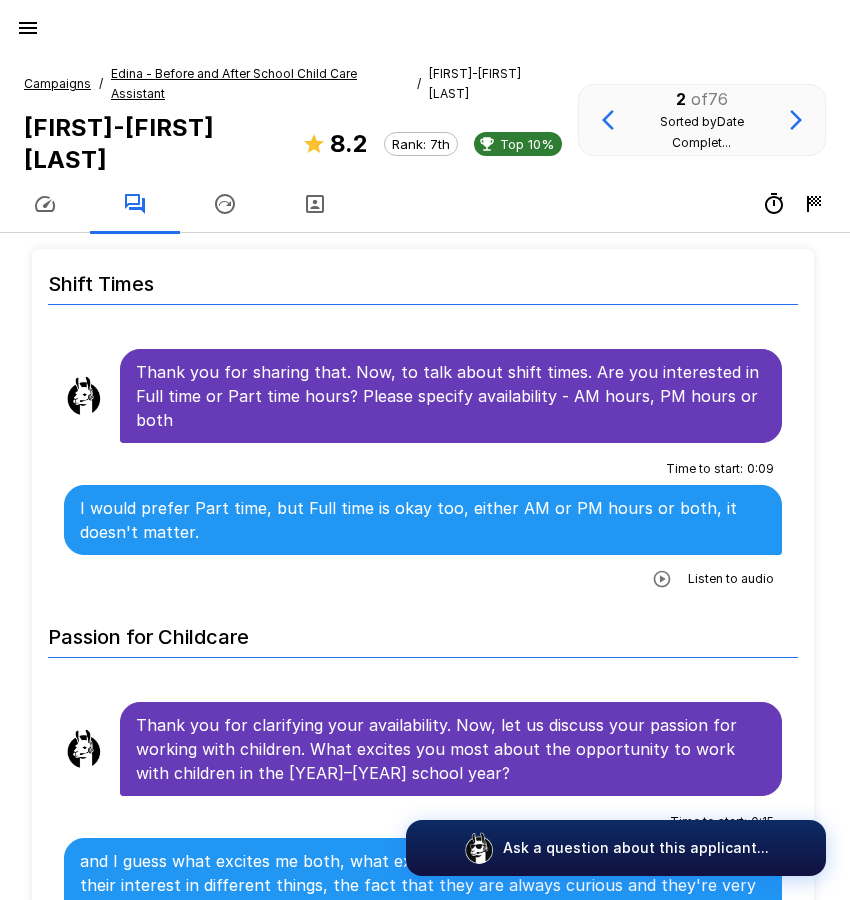 click 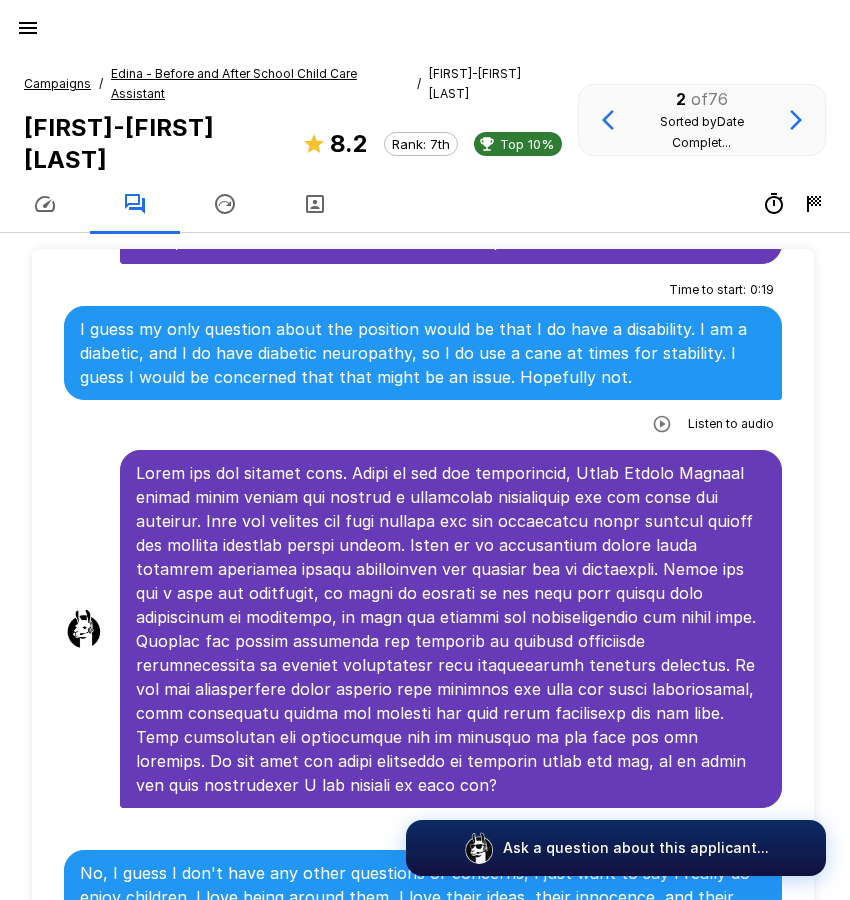 scroll, scrollTop: 3554, scrollLeft: 0, axis: vertical 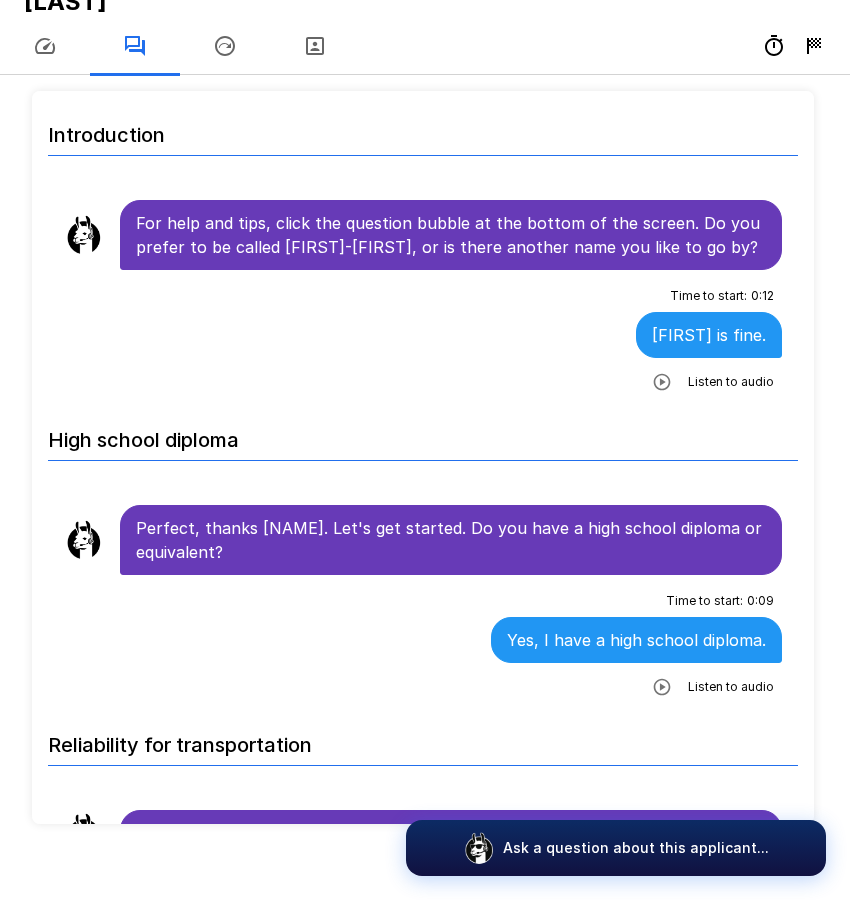 click on "For help and tips, click the question bubble at the bottom of the screen. Do you prefer to be called [FIRST]-[FIRST], or is there another name you like to go by?" at bounding box center [451, 235] 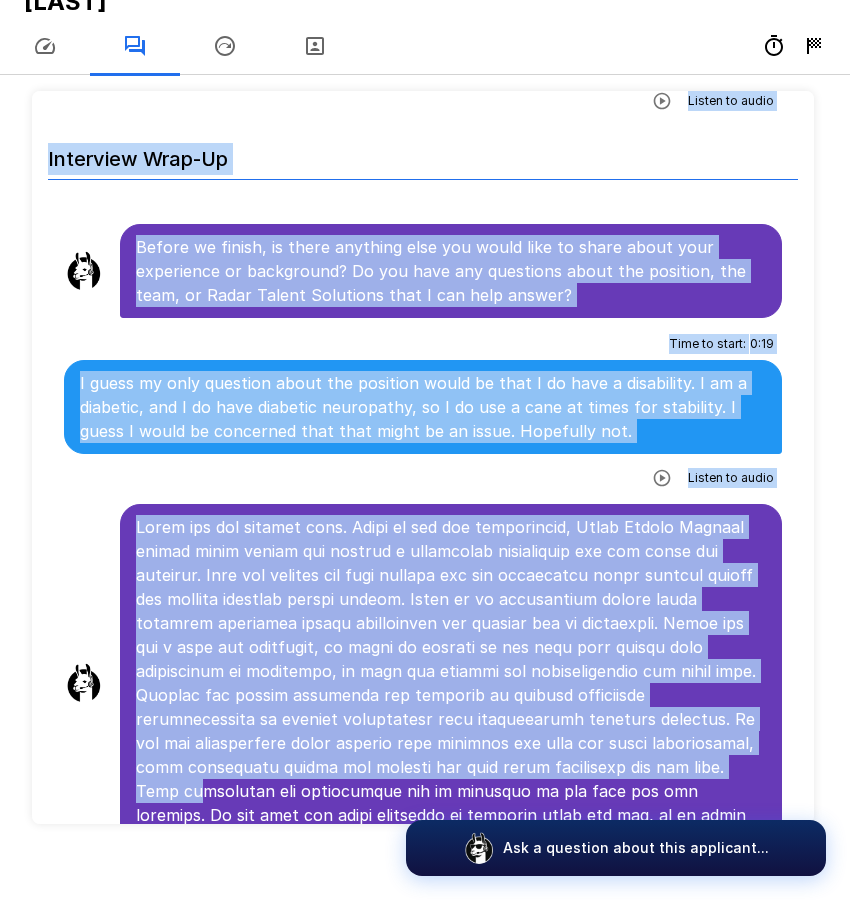 scroll, scrollTop: 3554, scrollLeft: 0, axis: vertical 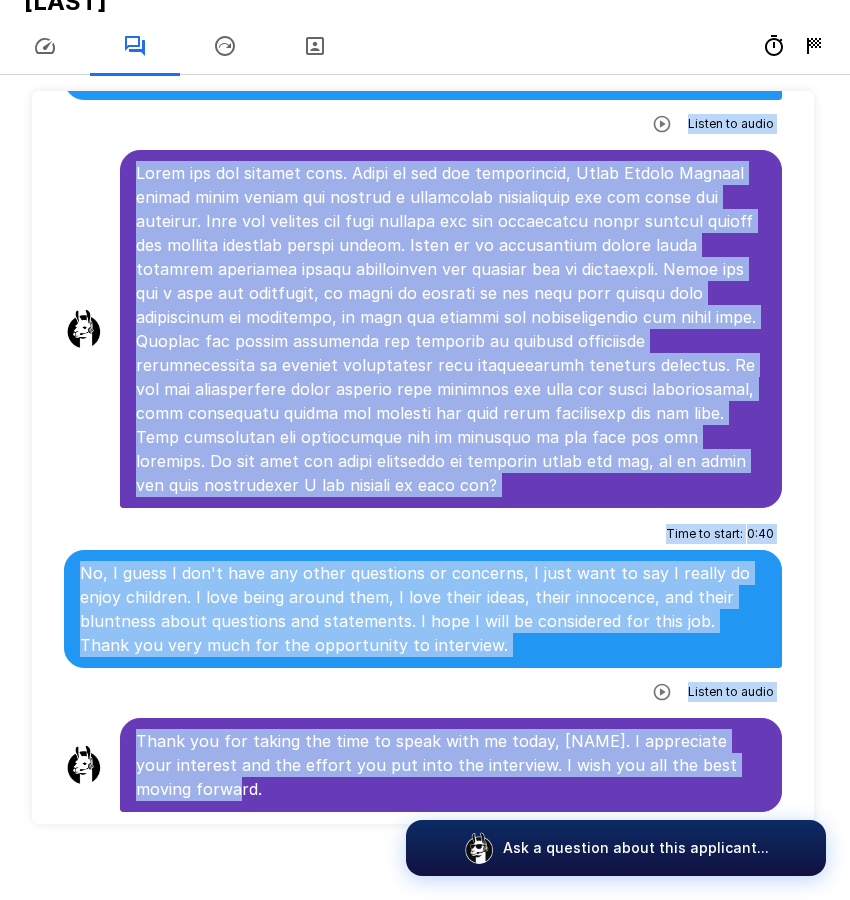 drag, startPoint x: 137, startPoint y: 201, endPoint x: 693, endPoint y: 783, distance: 804.8975 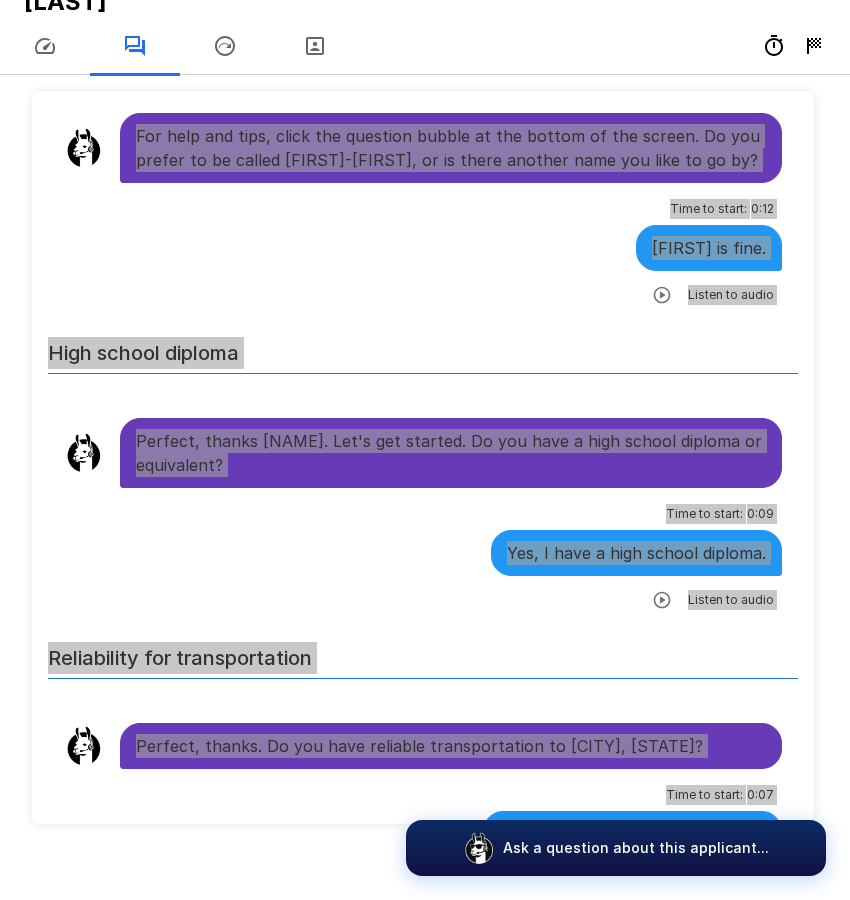 scroll, scrollTop: 0, scrollLeft: 0, axis: both 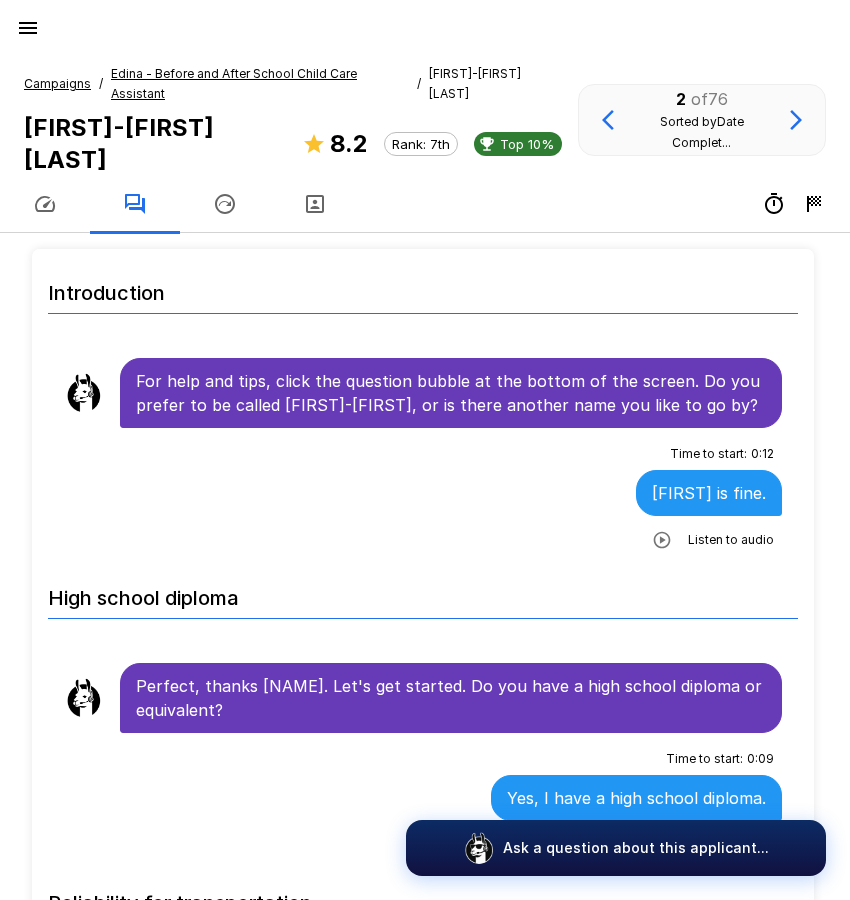 click on "Edina - Before and After School Child Care Assistant" at bounding box center (234, 83) 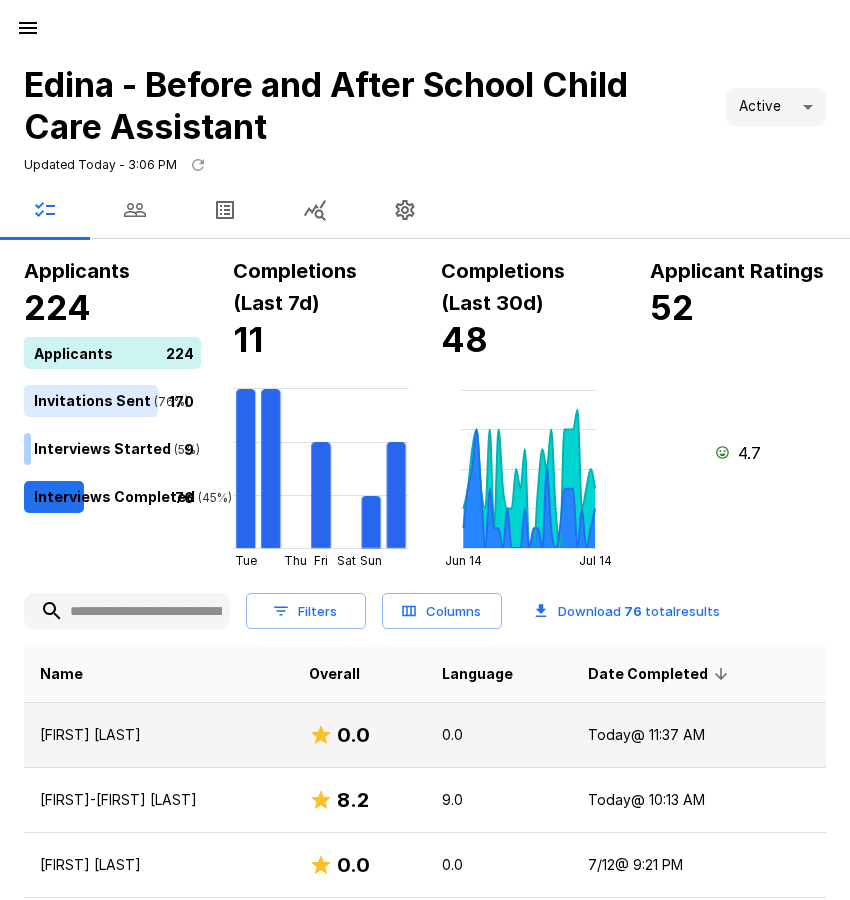 click on "[FIRST] [LAST]" at bounding box center (158, 735) 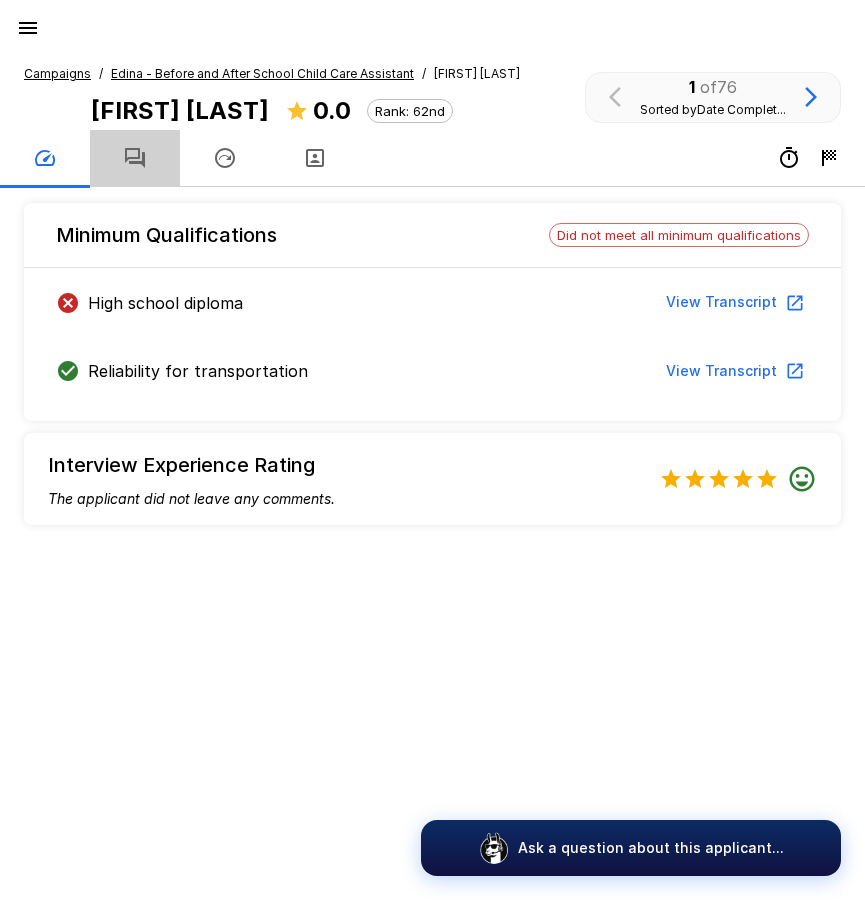click 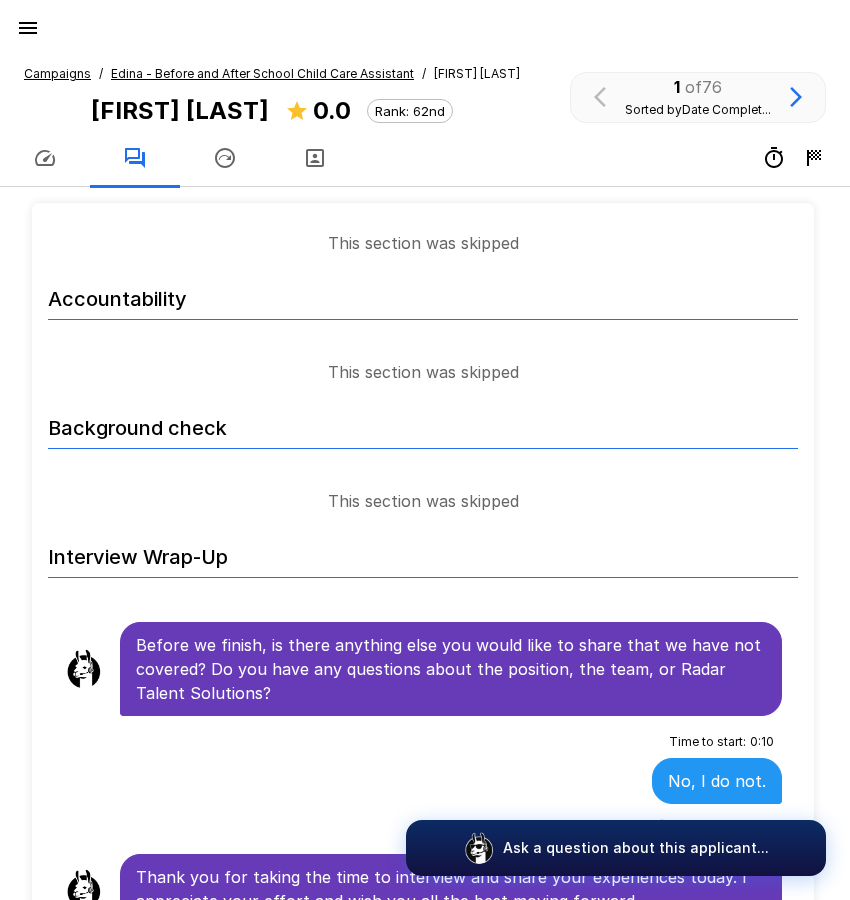 scroll, scrollTop: 1226, scrollLeft: 0, axis: vertical 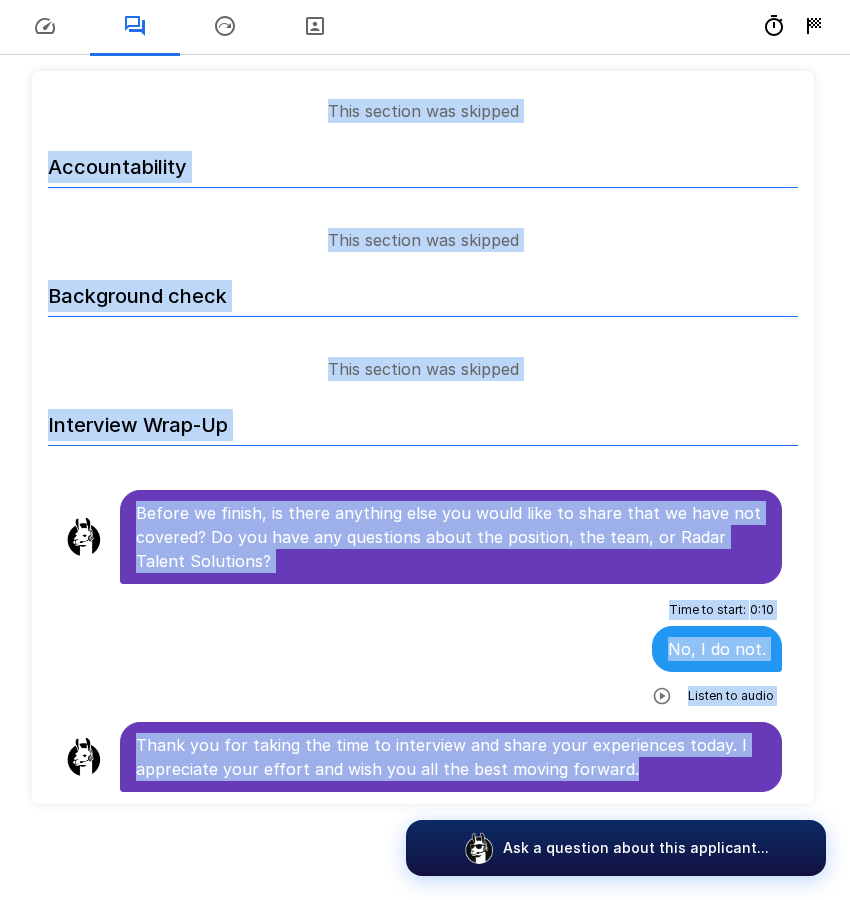 drag, startPoint x: 139, startPoint y: 331, endPoint x: 701, endPoint y: 793, distance: 727.52185 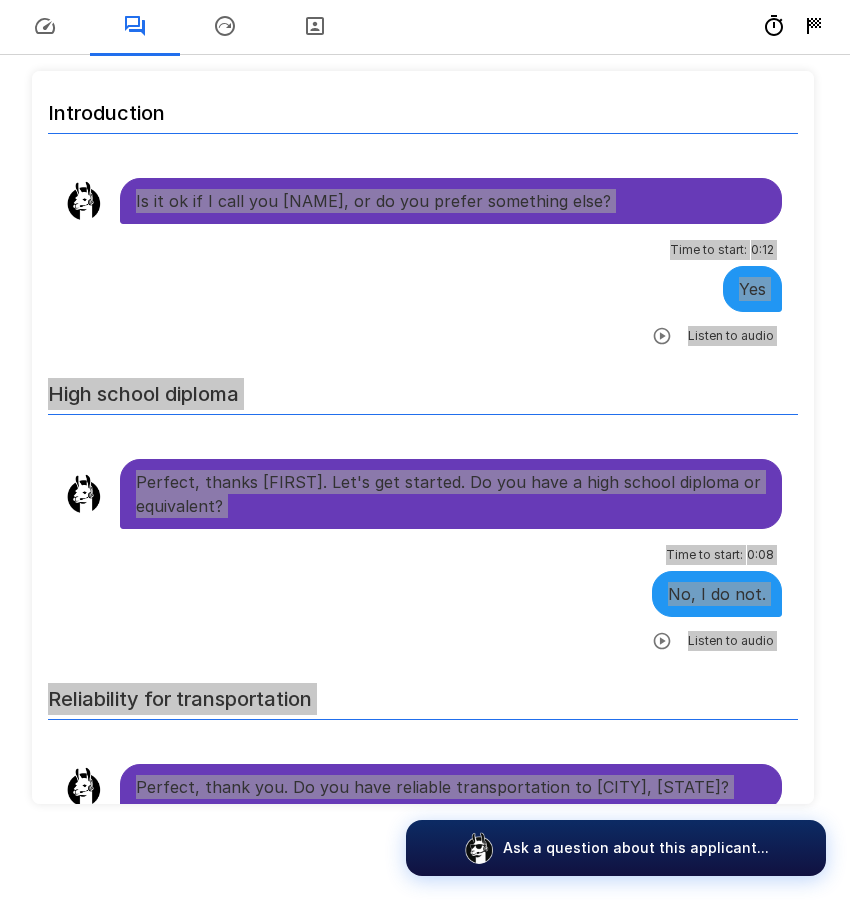 scroll, scrollTop: 0, scrollLeft: 0, axis: both 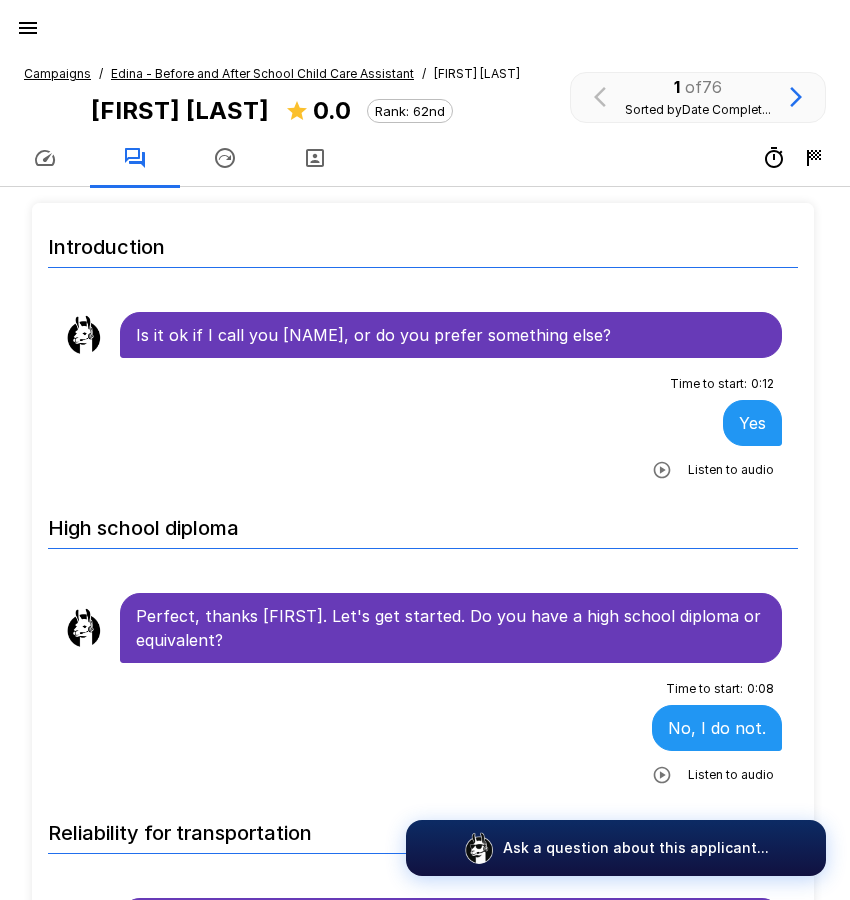 click on "Edina - Before and After School Child Care Assistant" at bounding box center (262, 73) 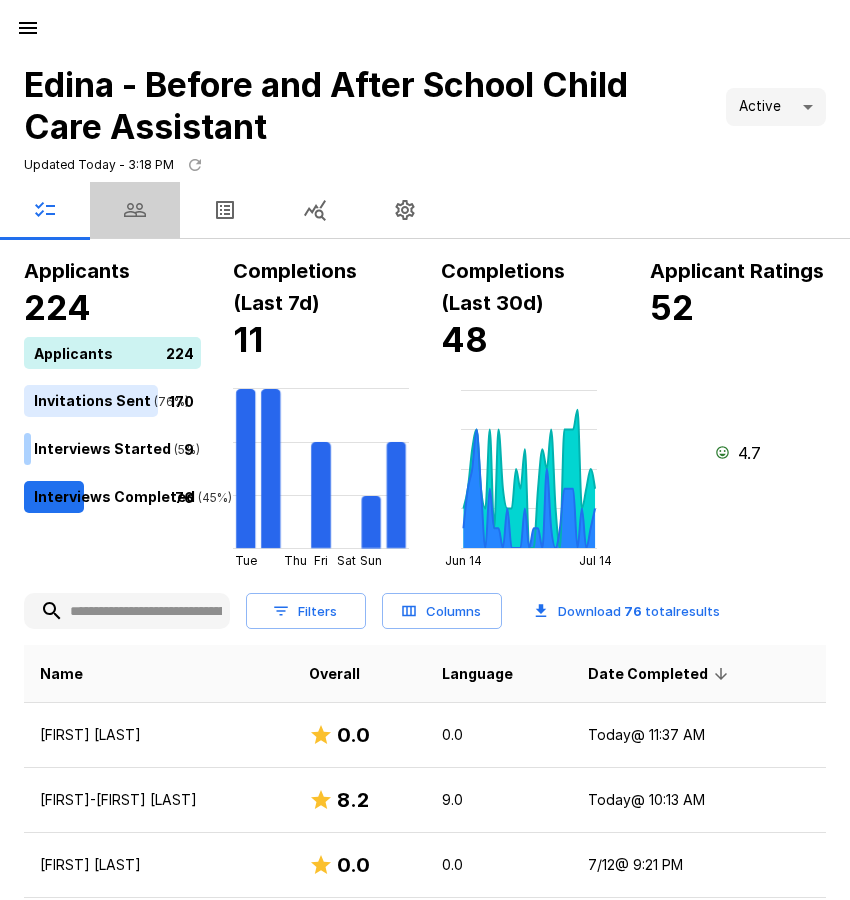 click 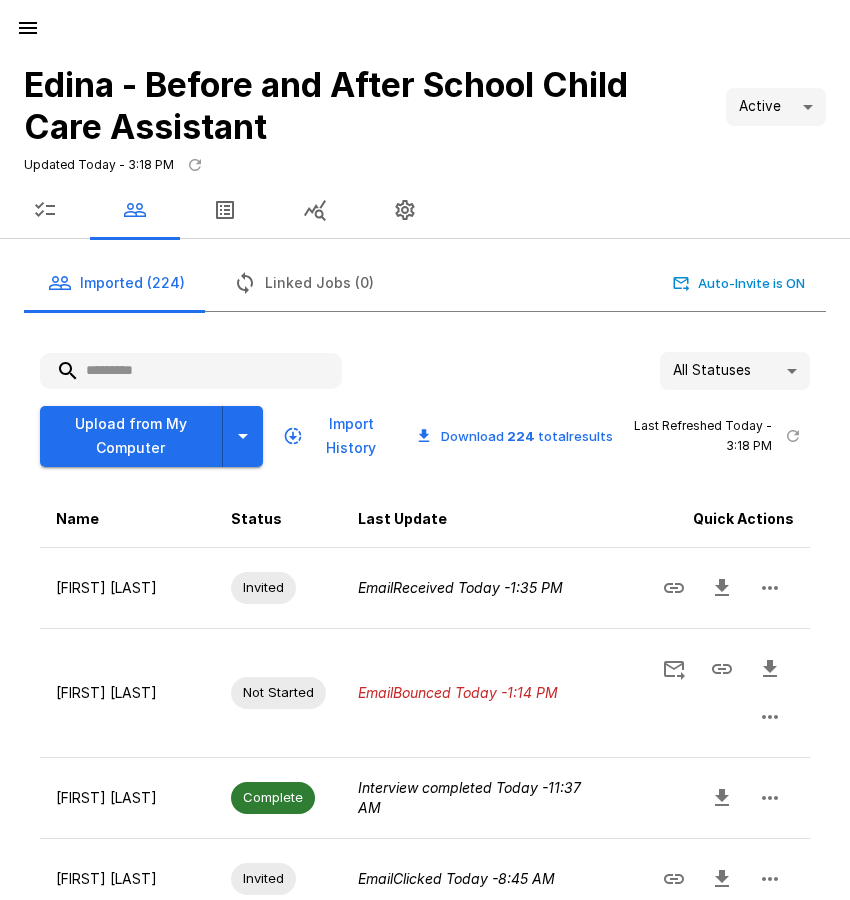 click at bounding box center [191, 371] 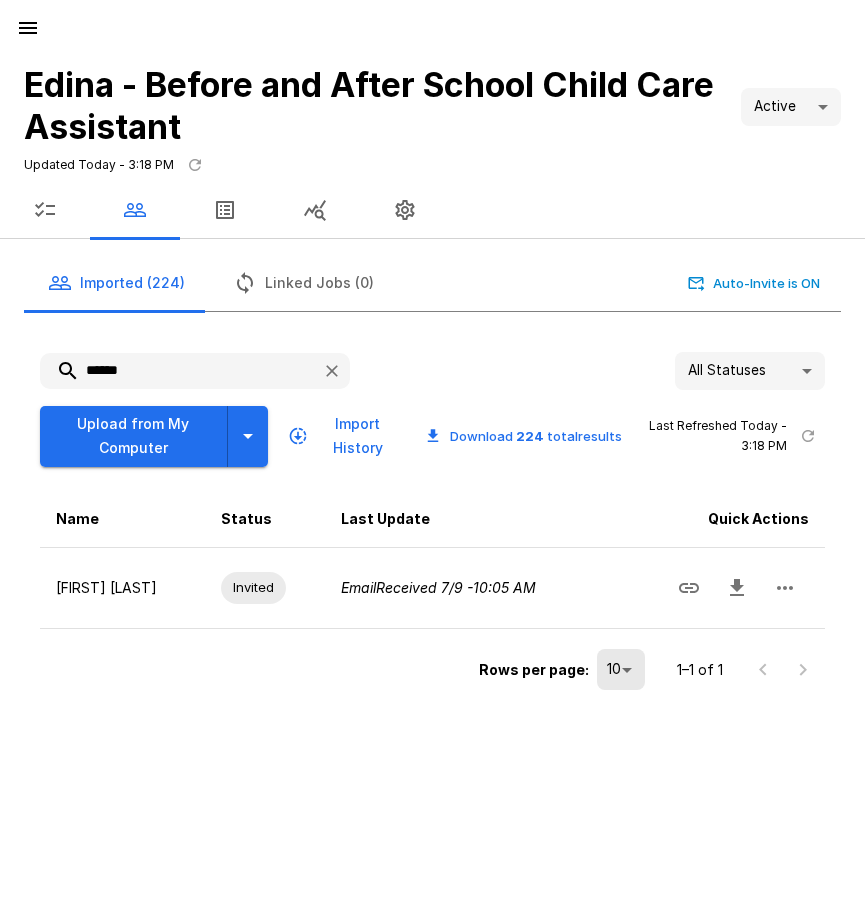 type on "******" 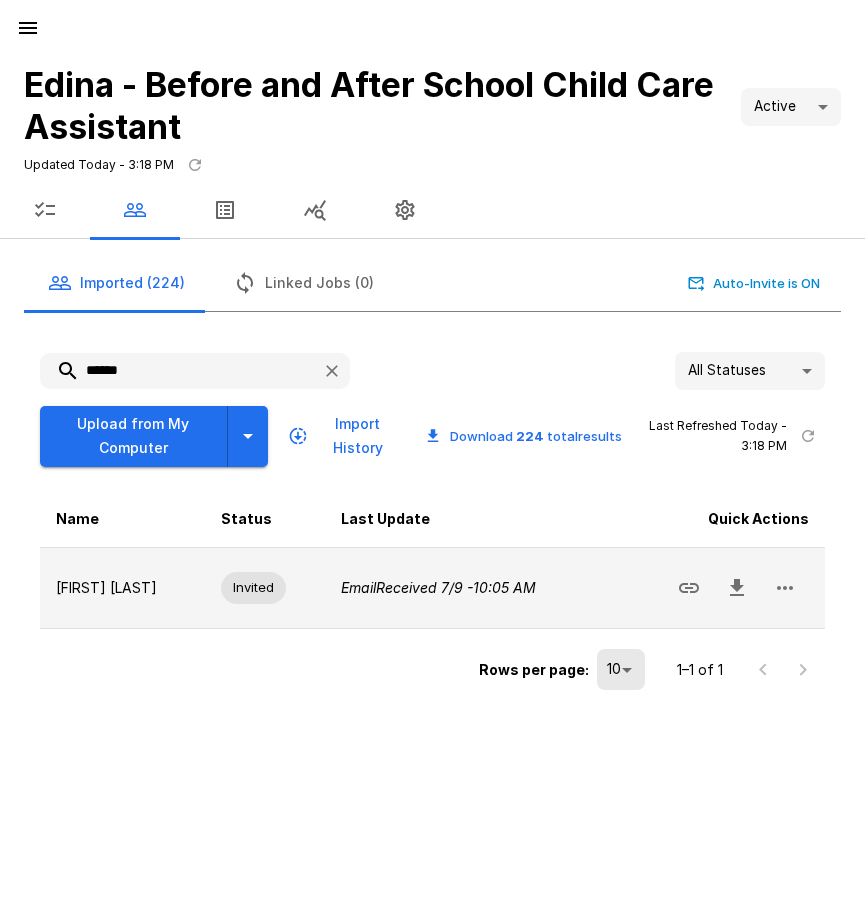 click 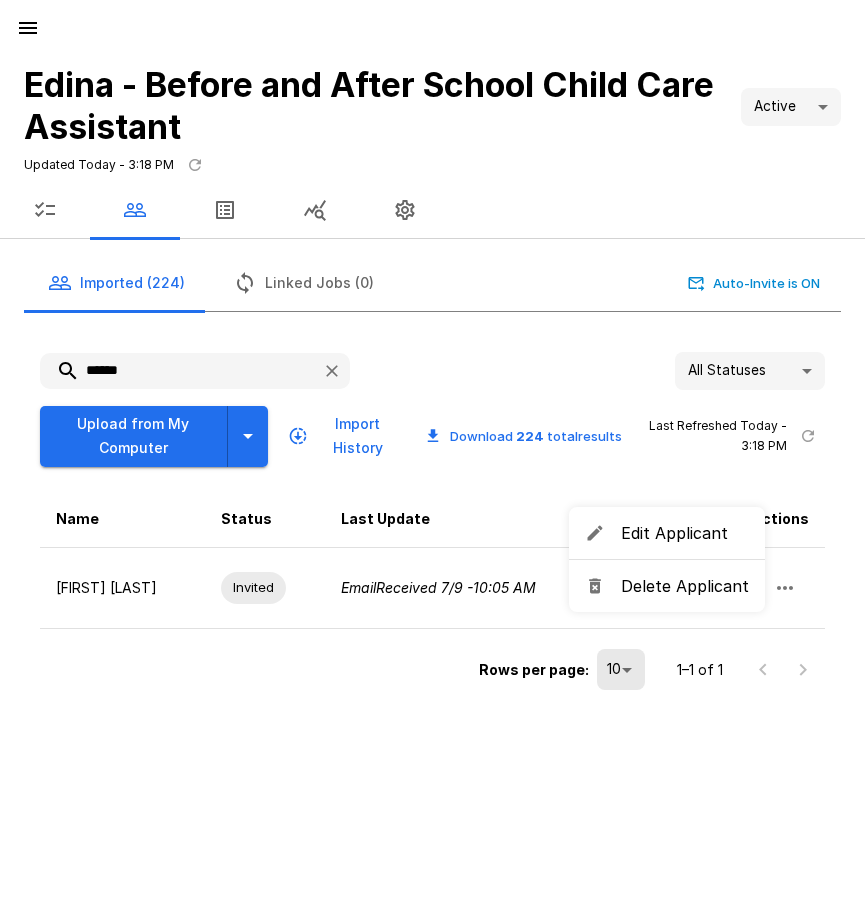 click on "Delete Applicant" at bounding box center [685, 586] 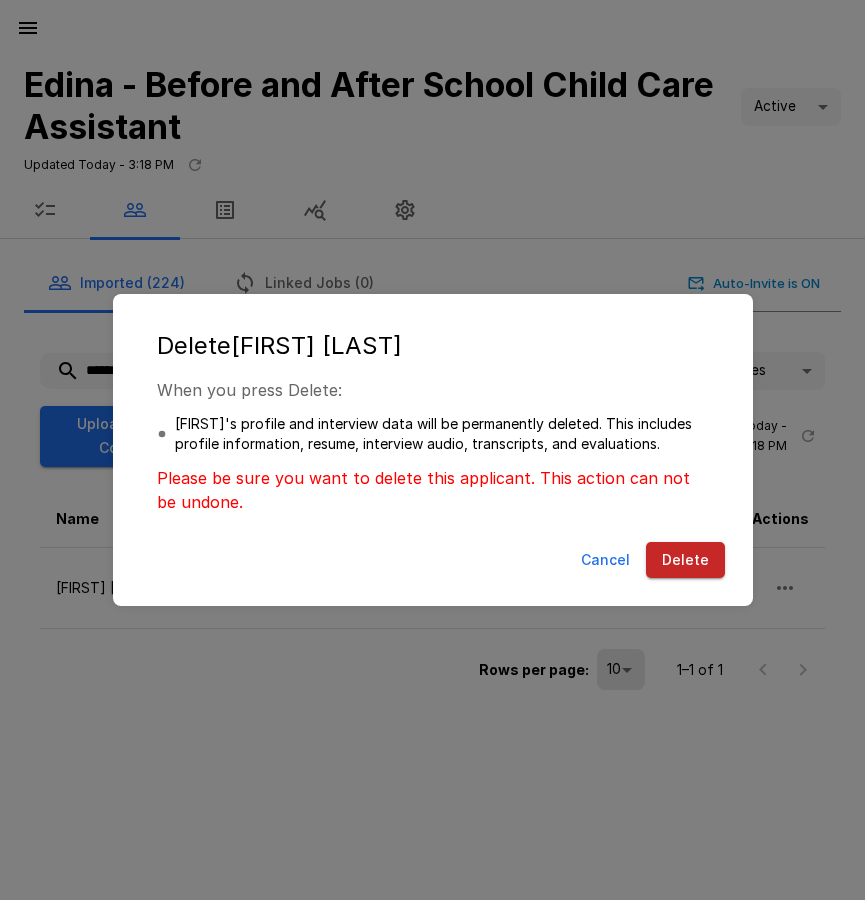 click on "Delete" at bounding box center (685, 560) 